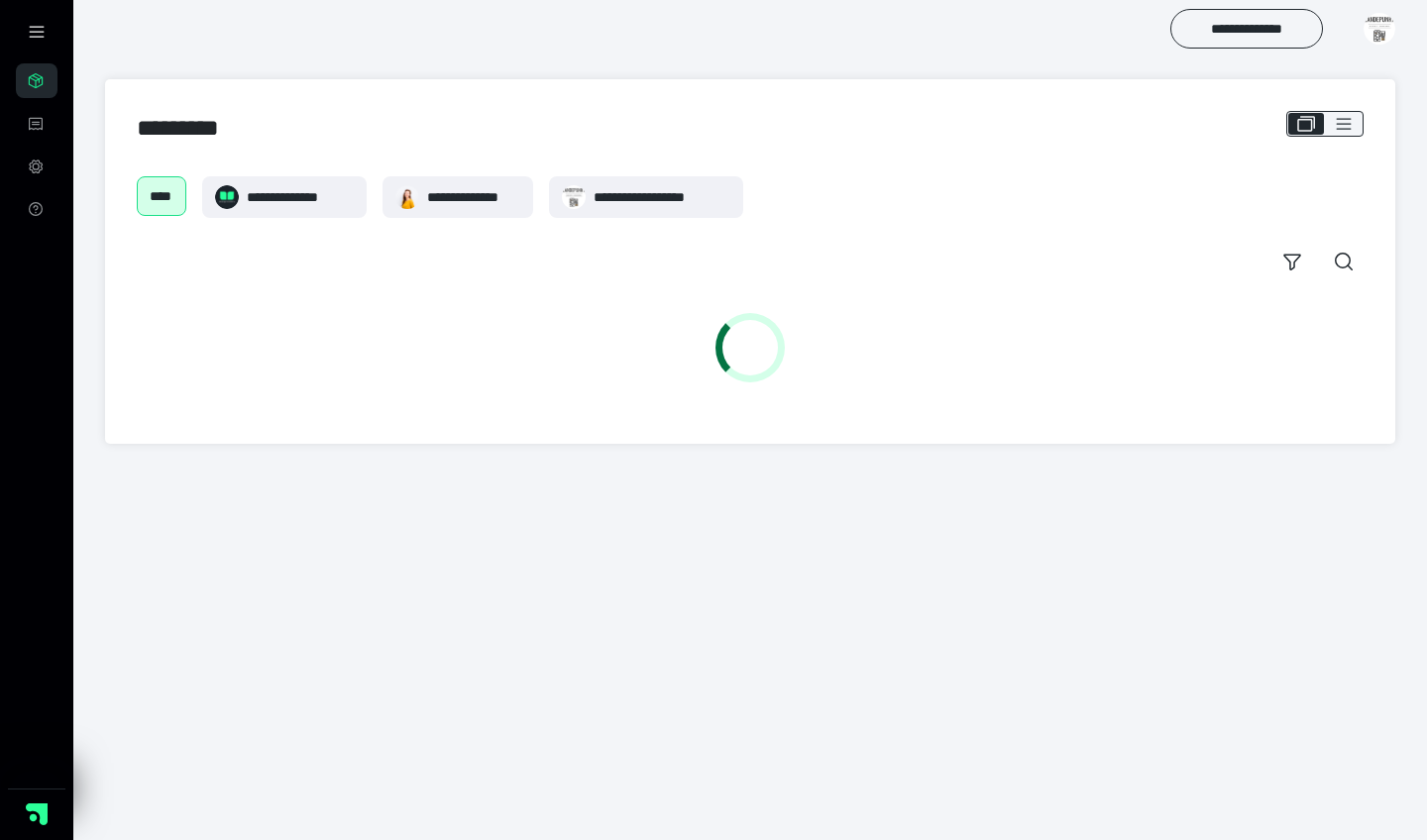scroll, scrollTop: 0, scrollLeft: 0, axis: both 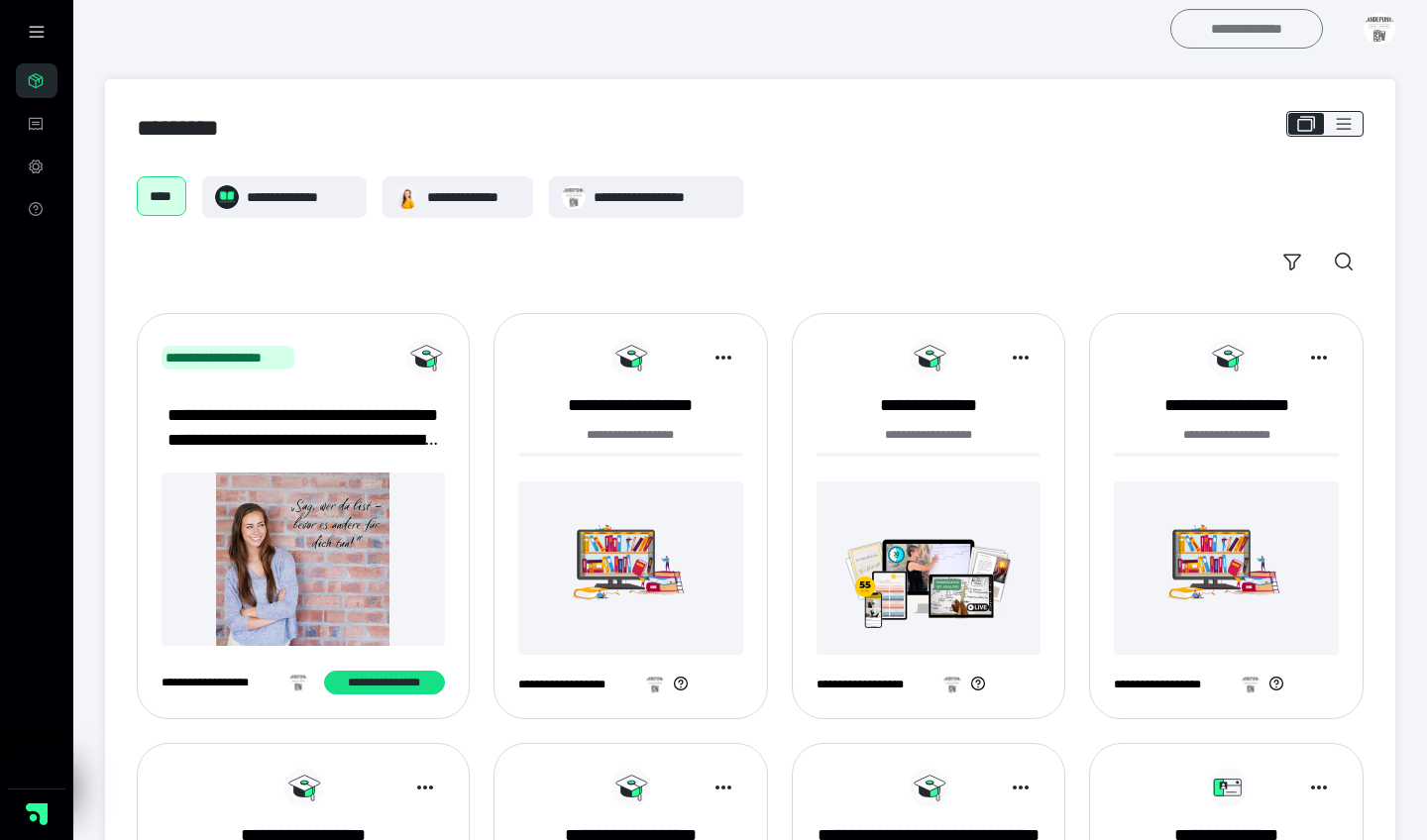 click on "**********" at bounding box center [1247, 29] 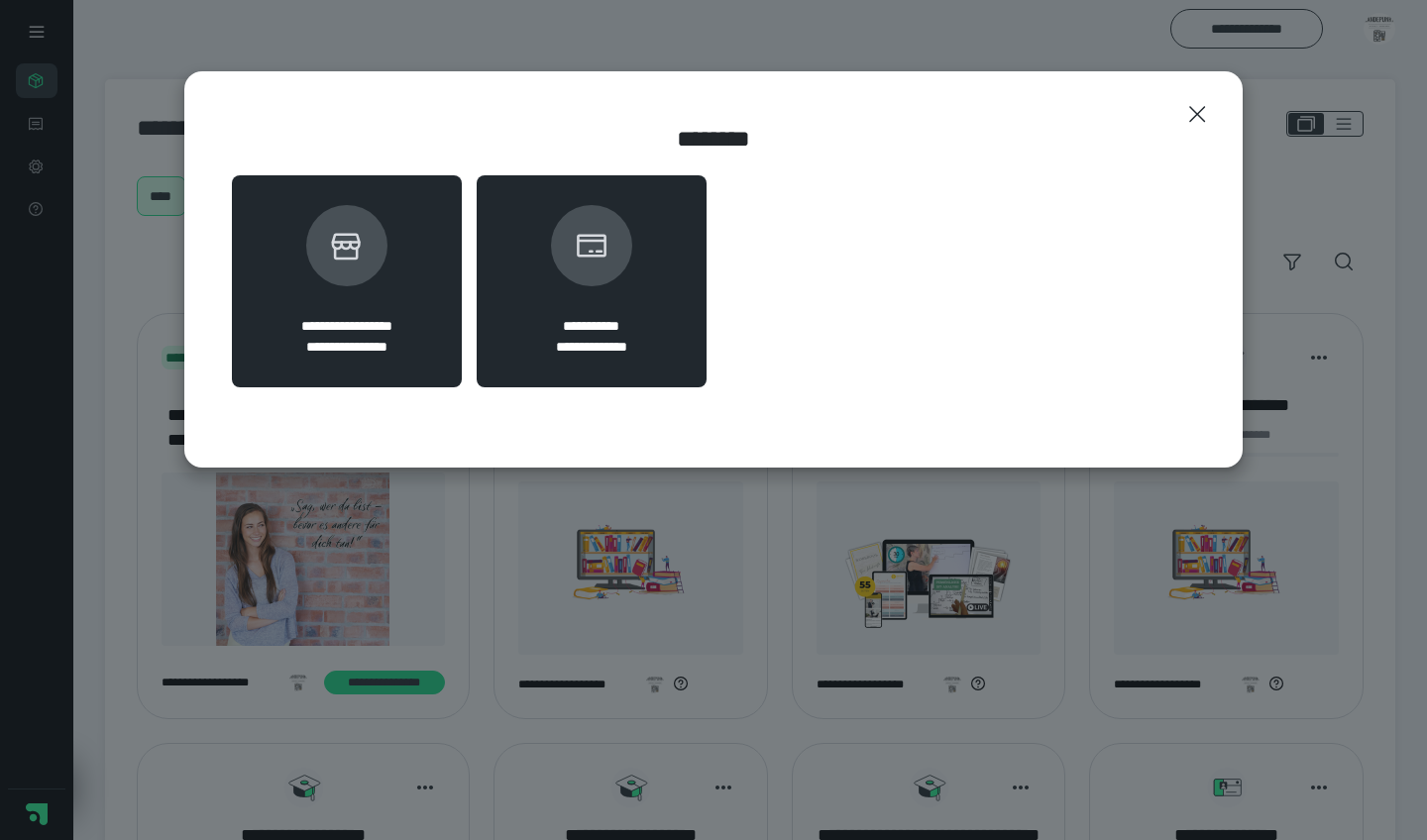 click on "**********" at bounding box center (347, 281) 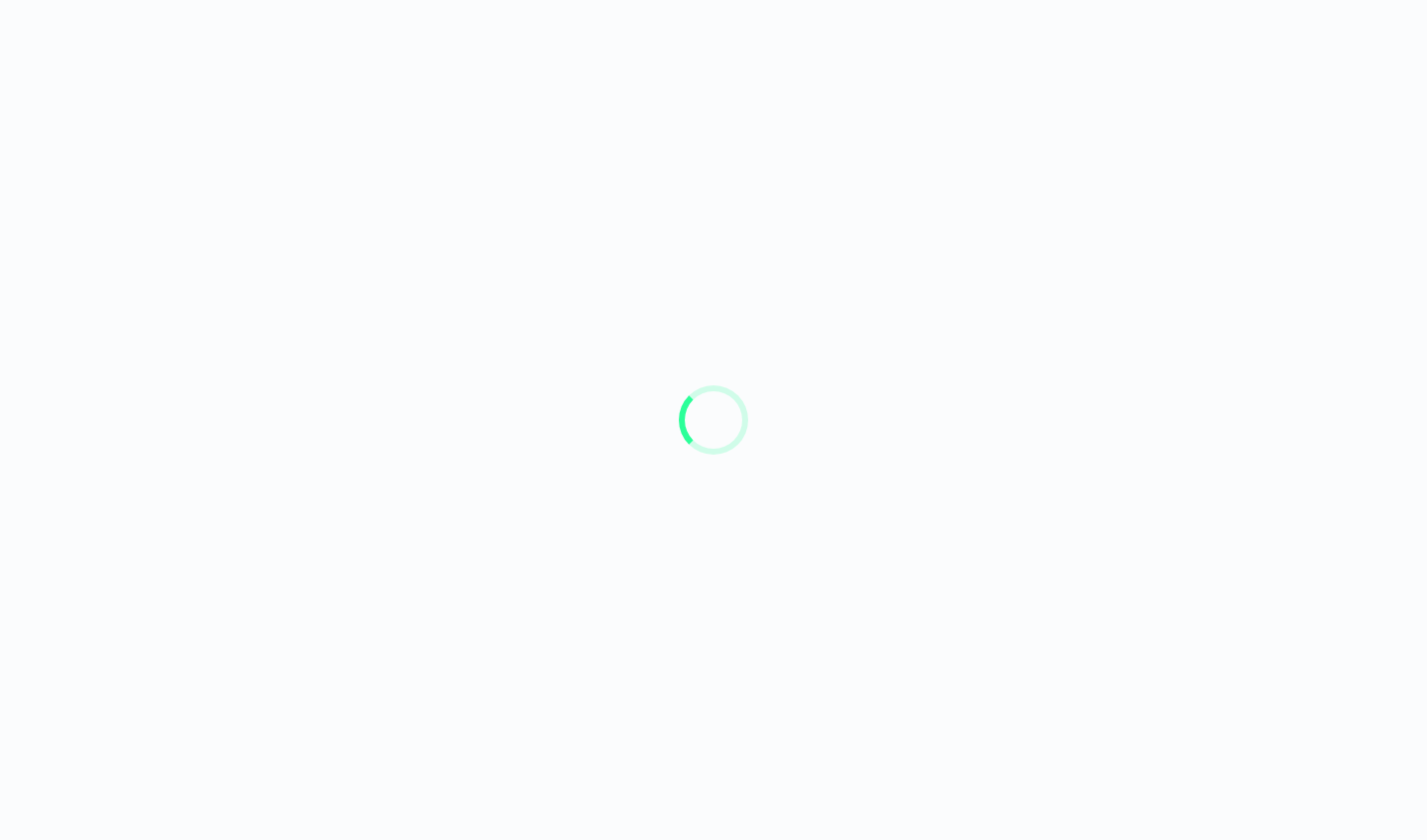 scroll, scrollTop: 0, scrollLeft: 0, axis: both 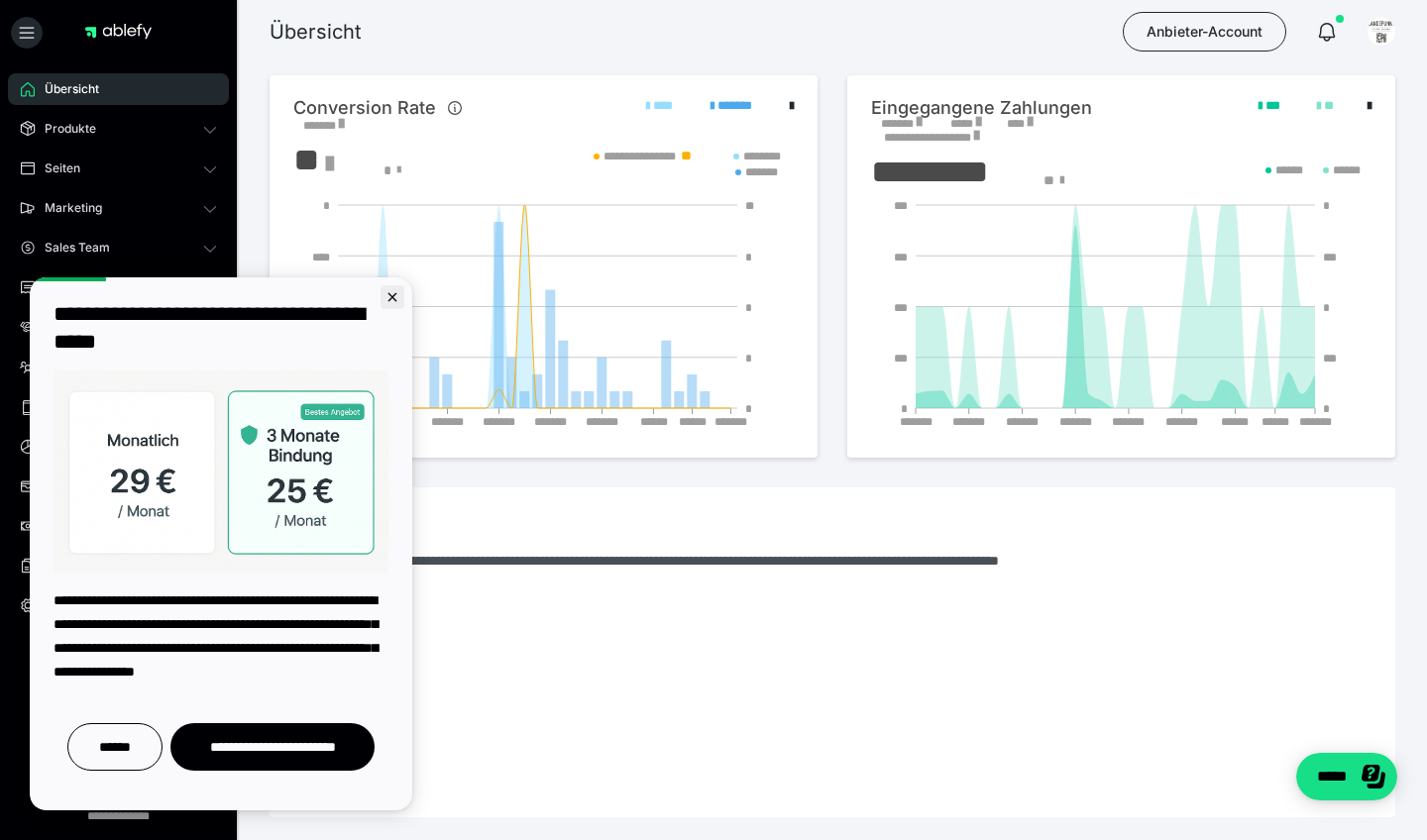 click 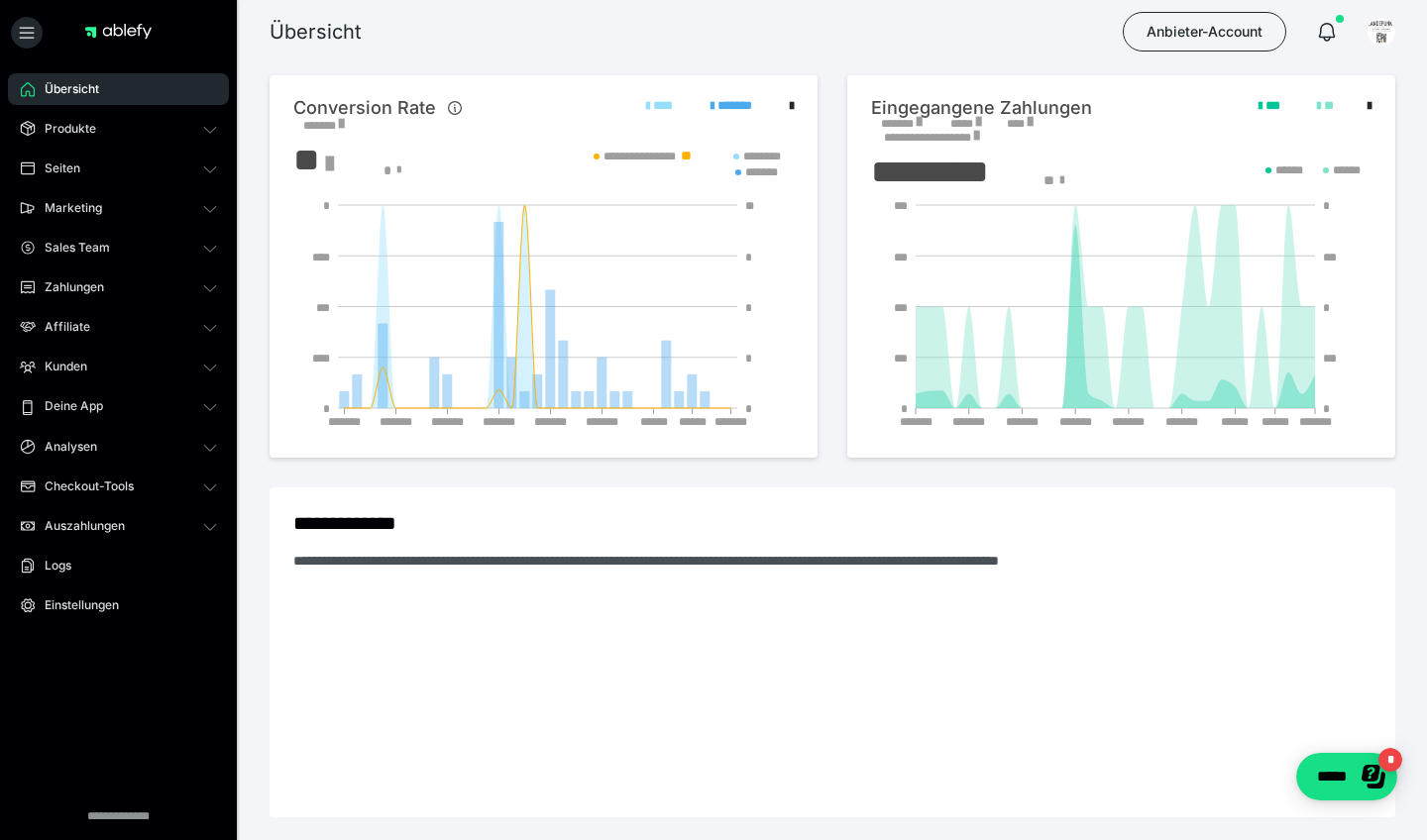 scroll, scrollTop: 0, scrollLeft: 0, axis: both 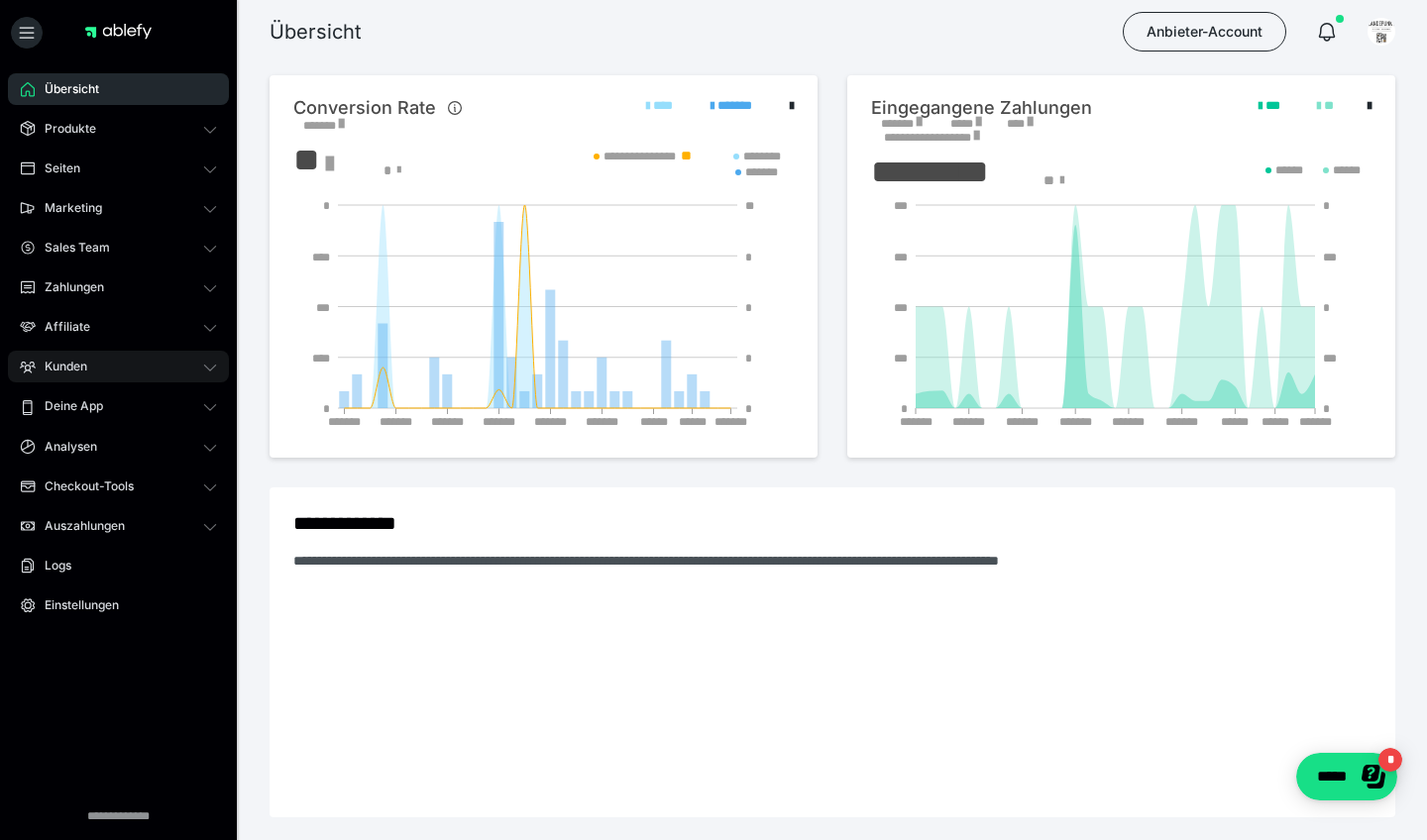 click on "Kunden" at bounding box center [118, 367] 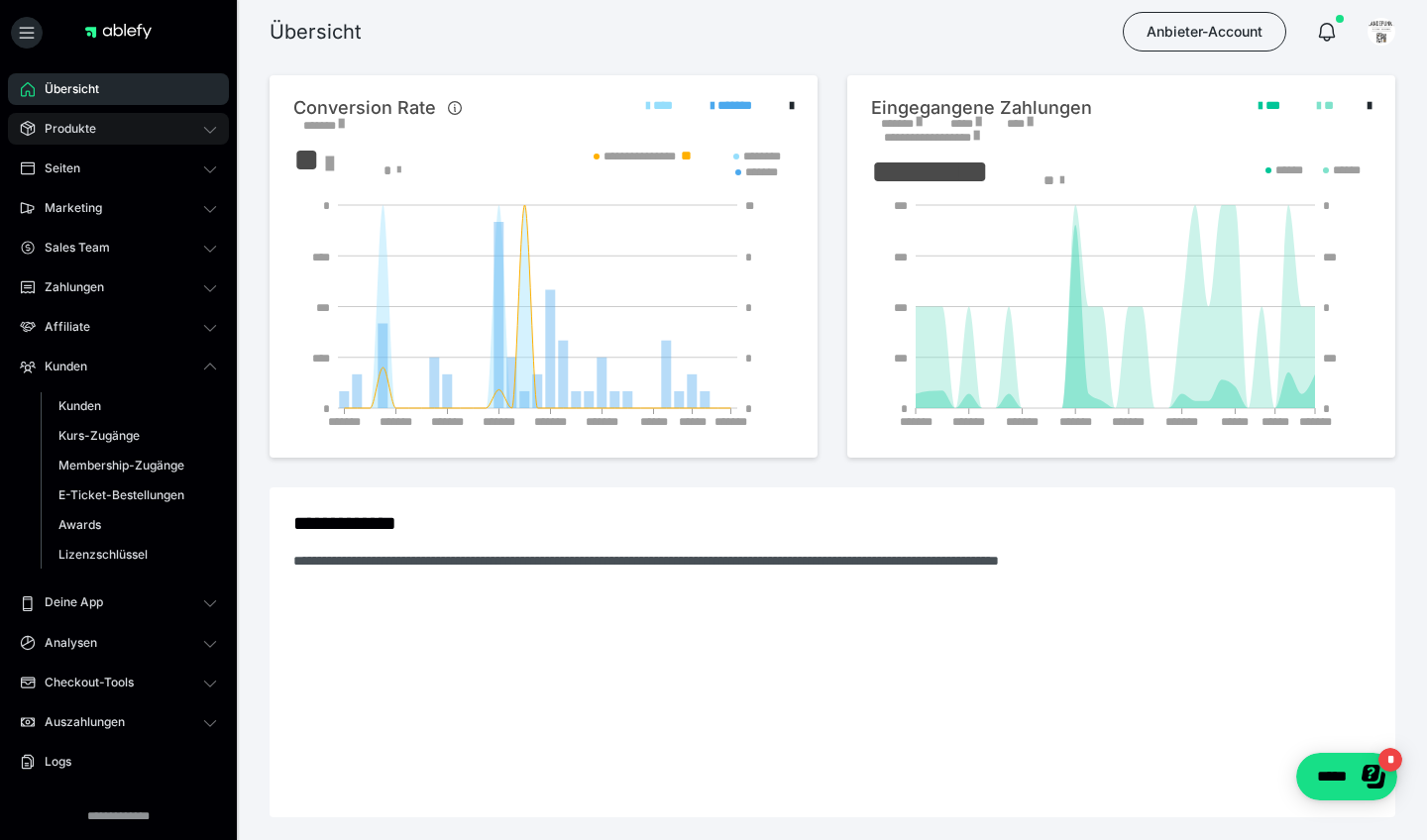 click on "Produkte" at bounding box center [118, 129] 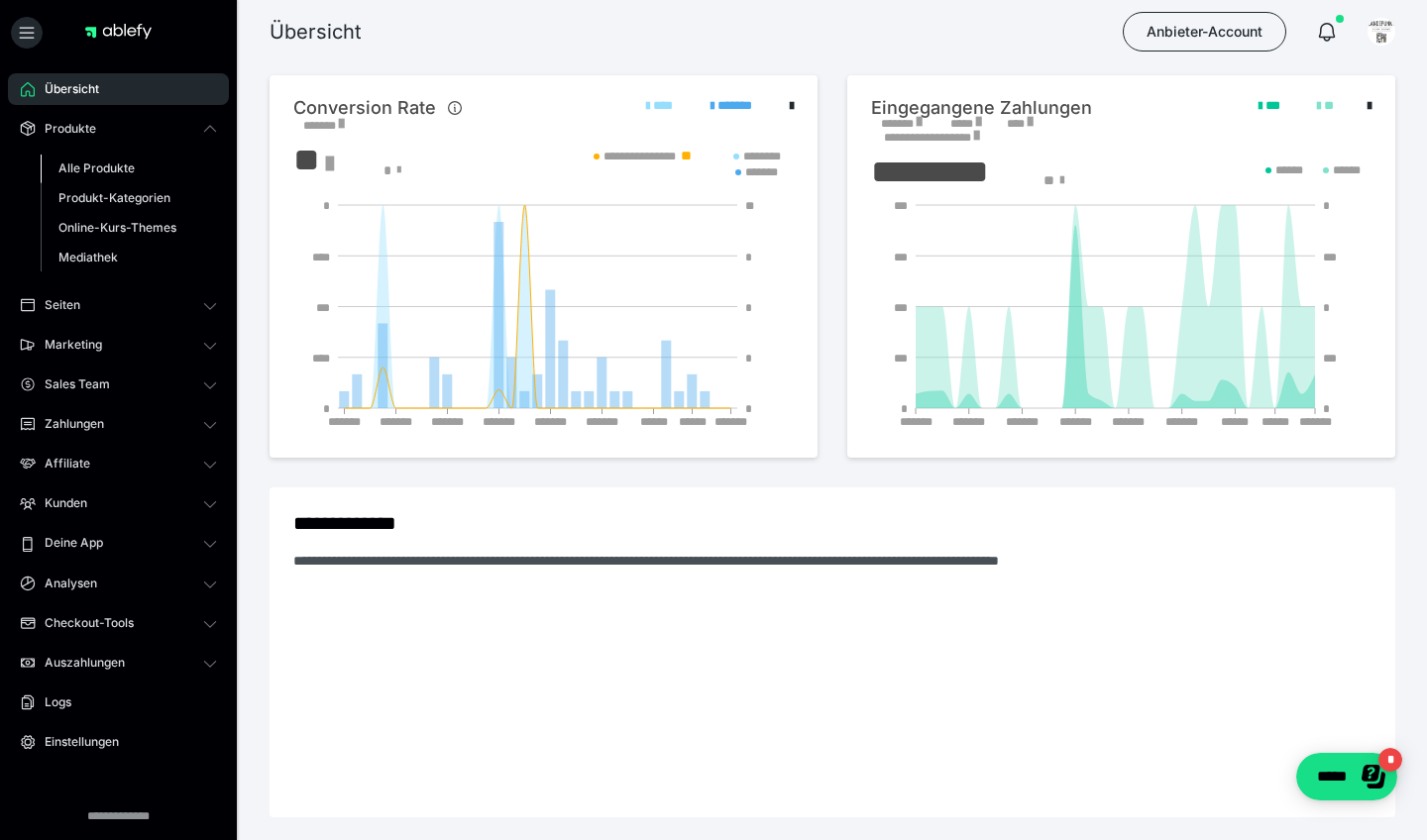 click on "Alle Produkte" at bounding box center [96, 167] 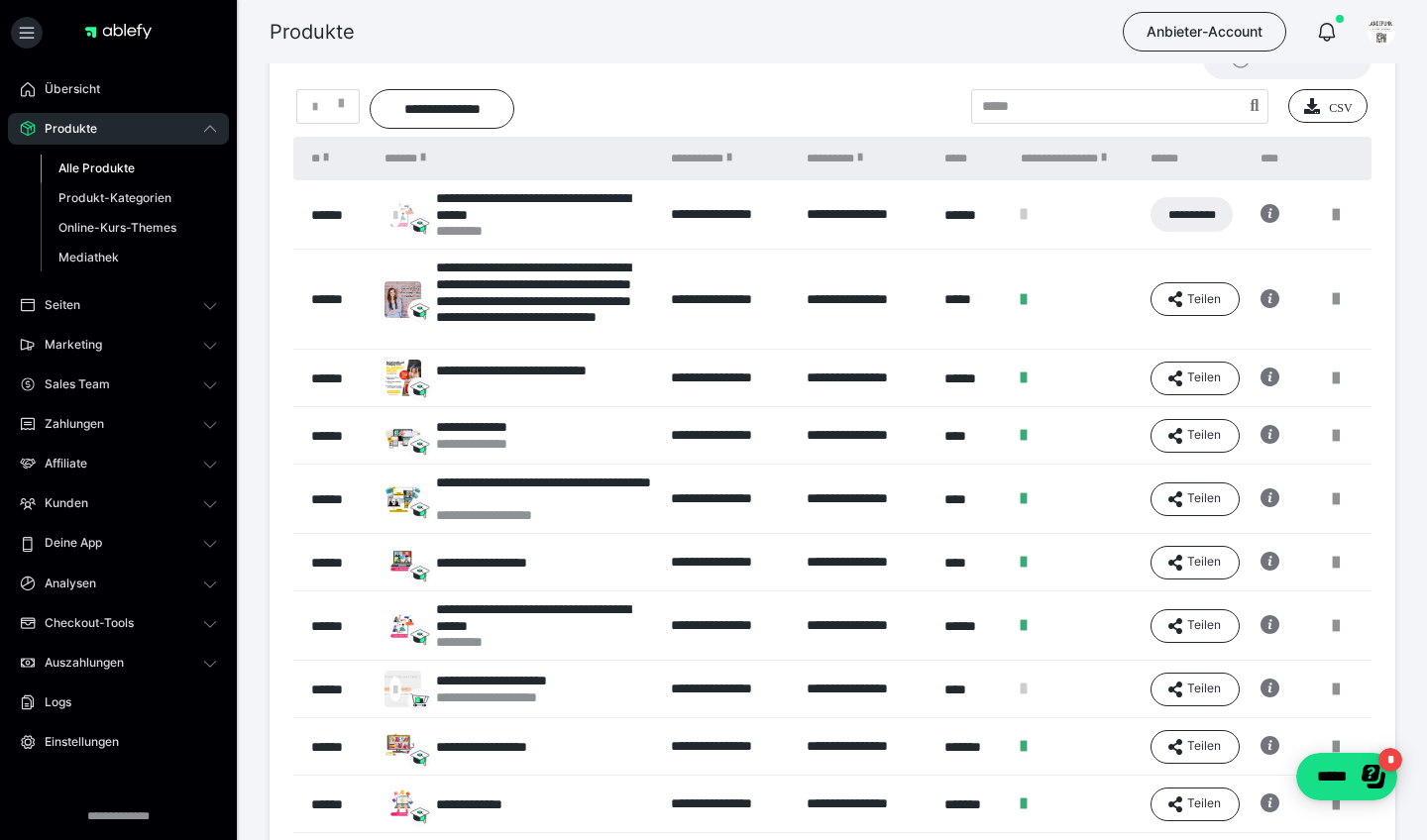 scroll, scrollTop: 162, scrollLeft: 0, axis: vertical 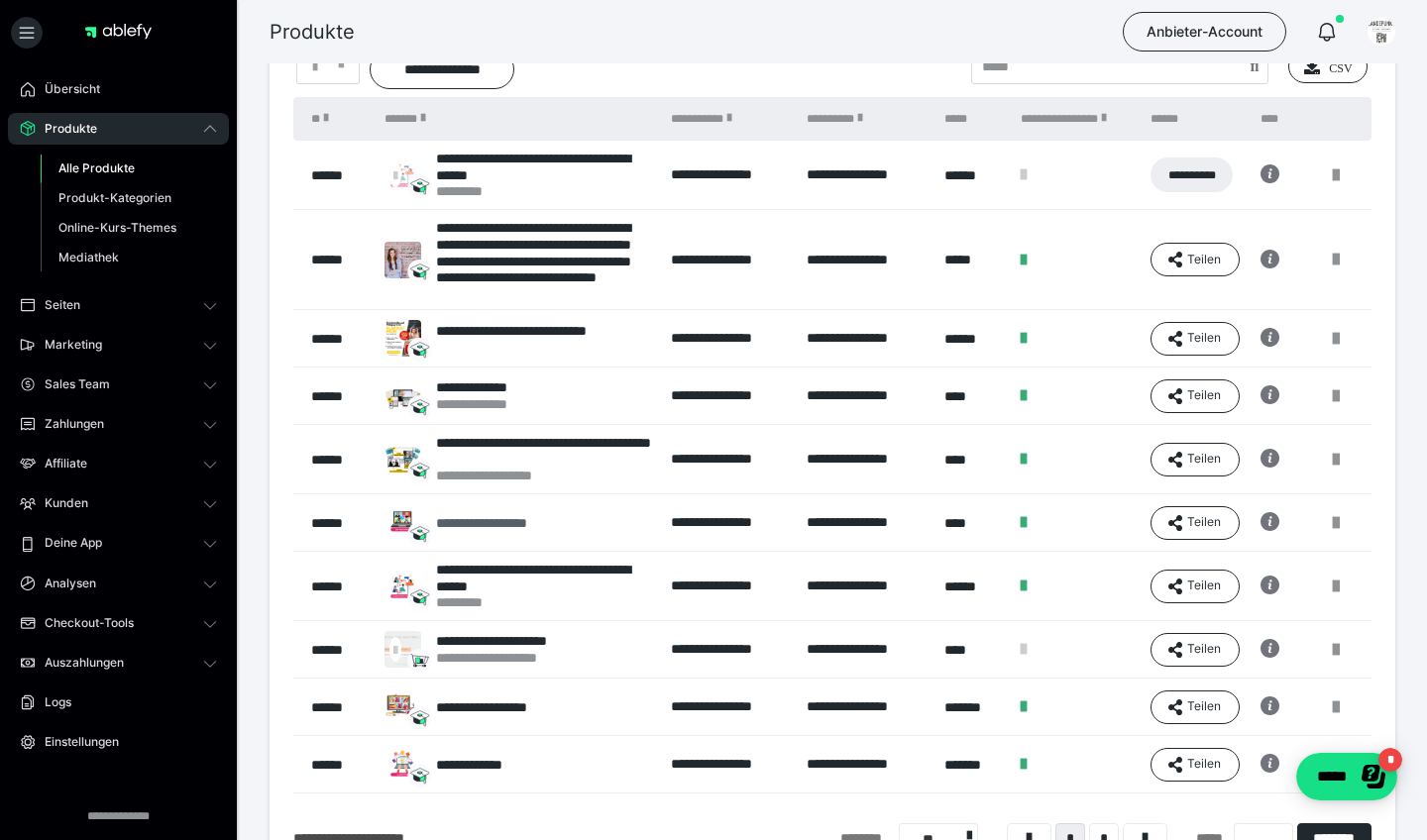 click on "**********" at bounding box center [506, 523] 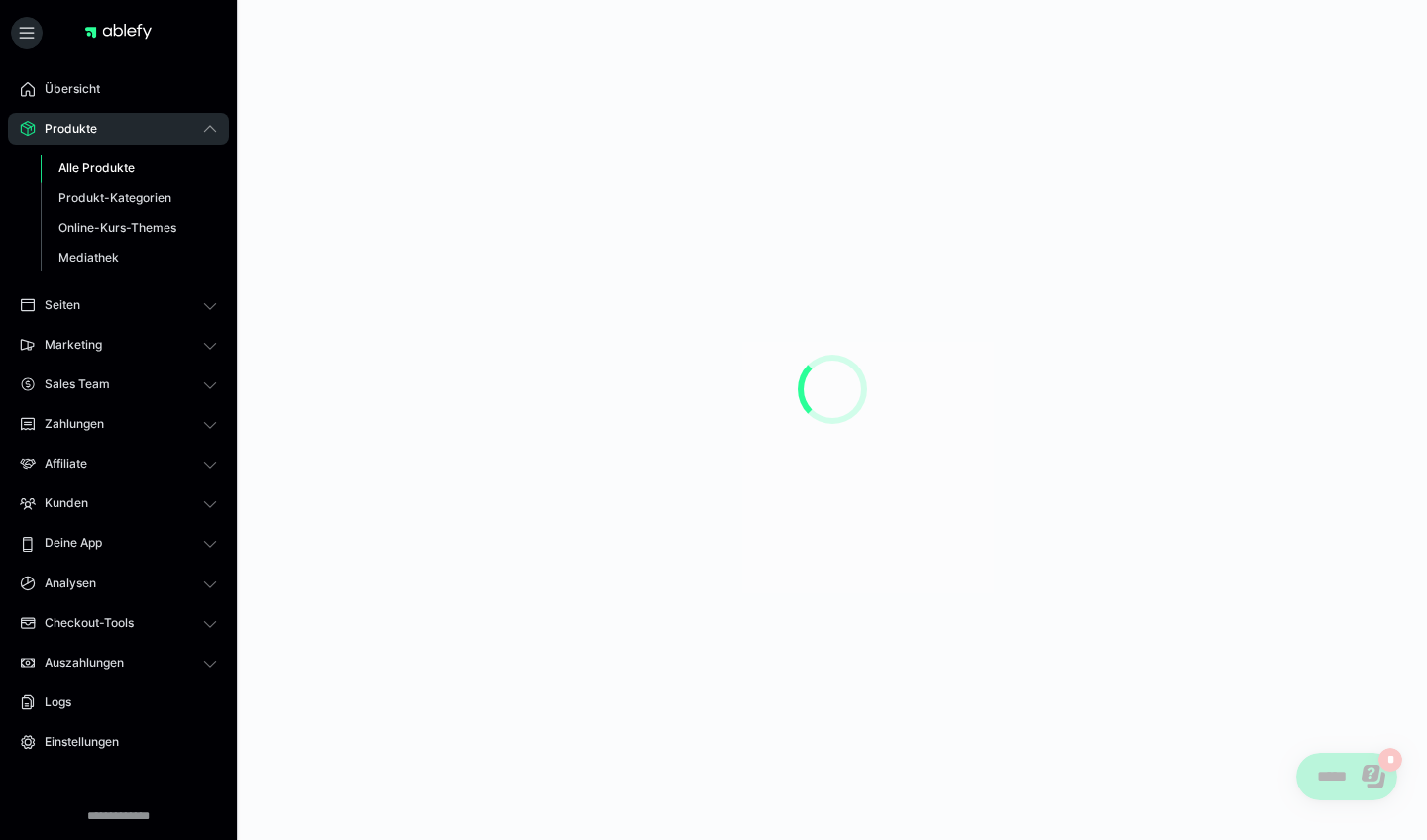 scroll, scrollTop: 0, scrollLeft: 0, axis: both 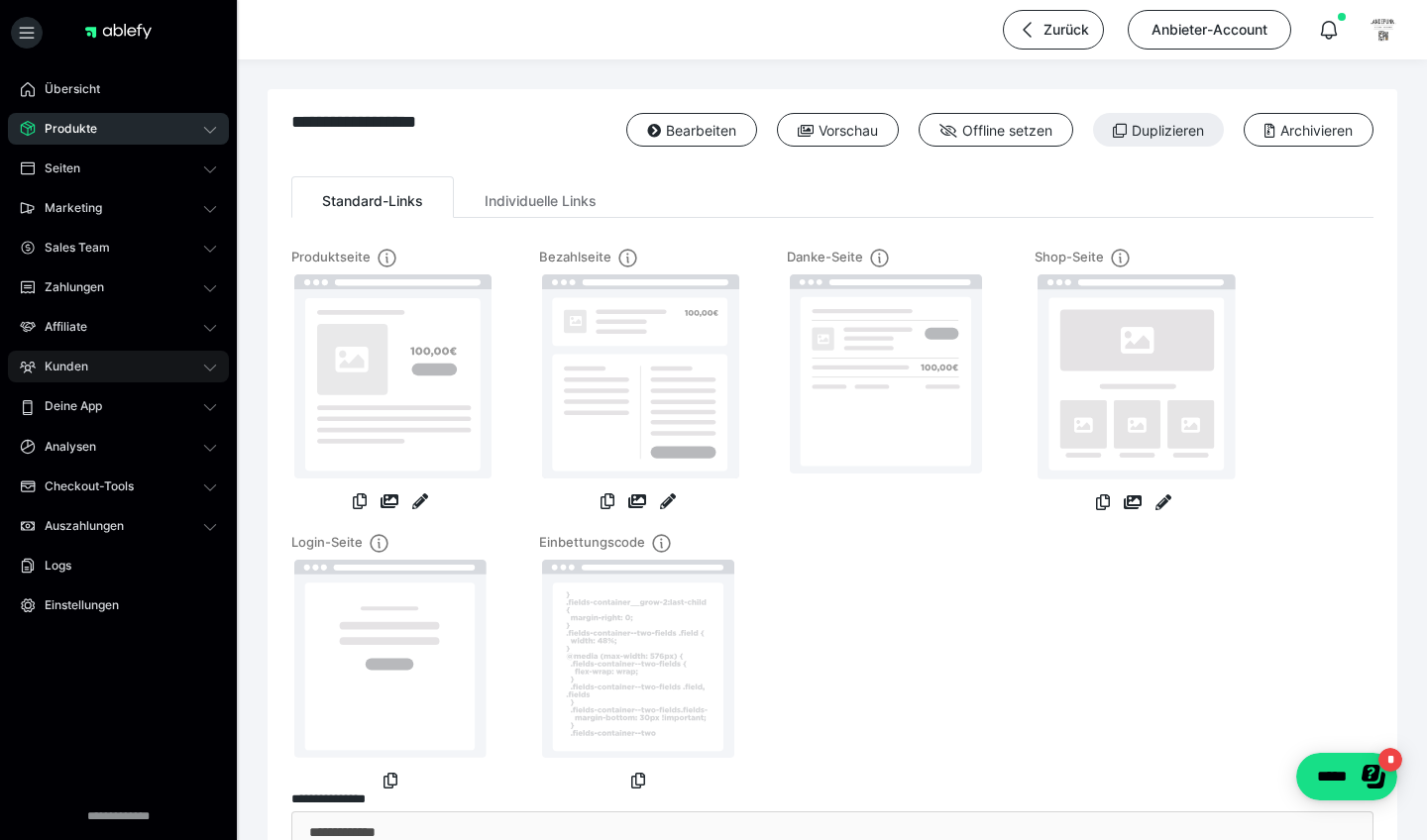 click on "Kunden" at bounding box center (118, 367) 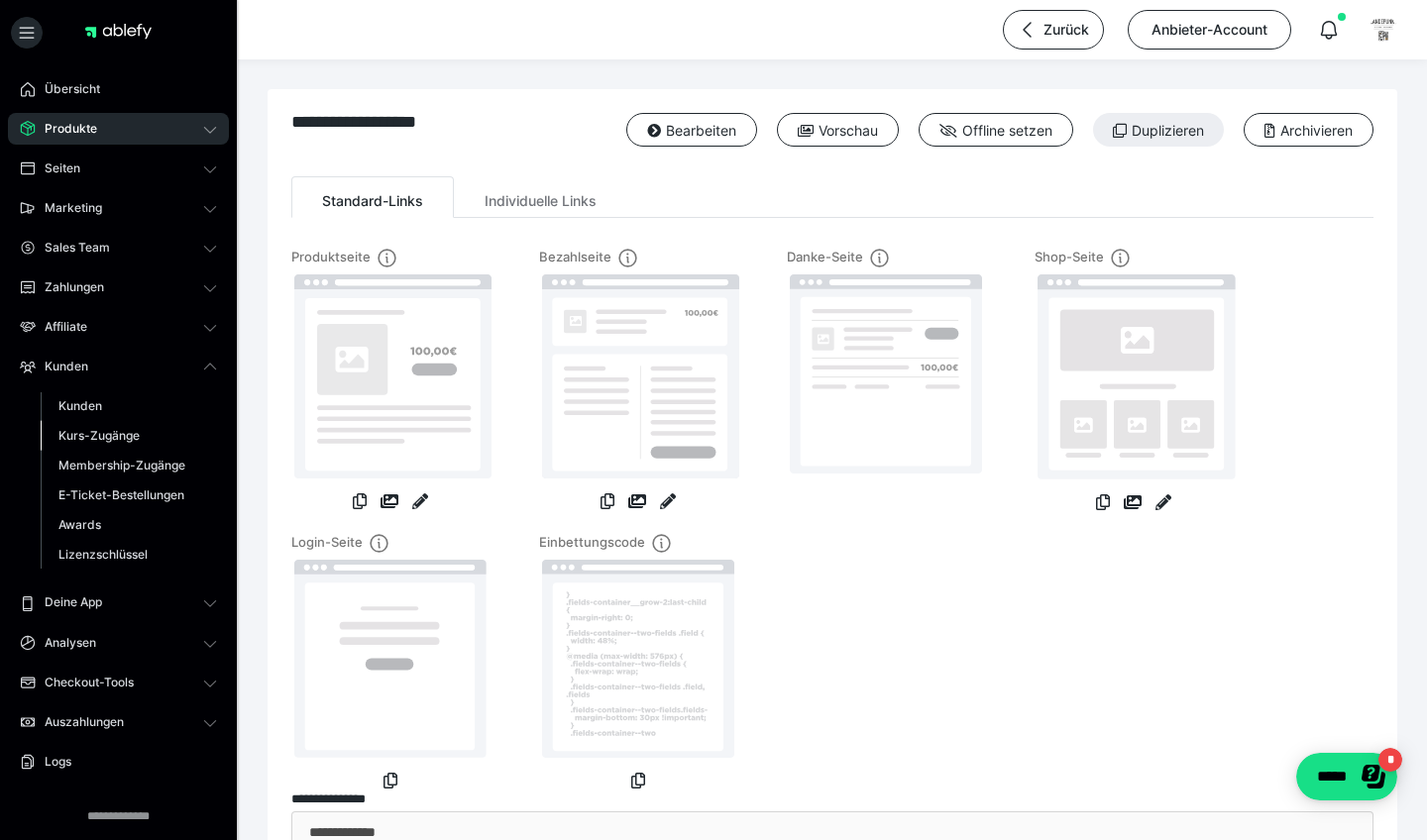 click on "Kurs-Zugänge" at bounding box center (99, 435) 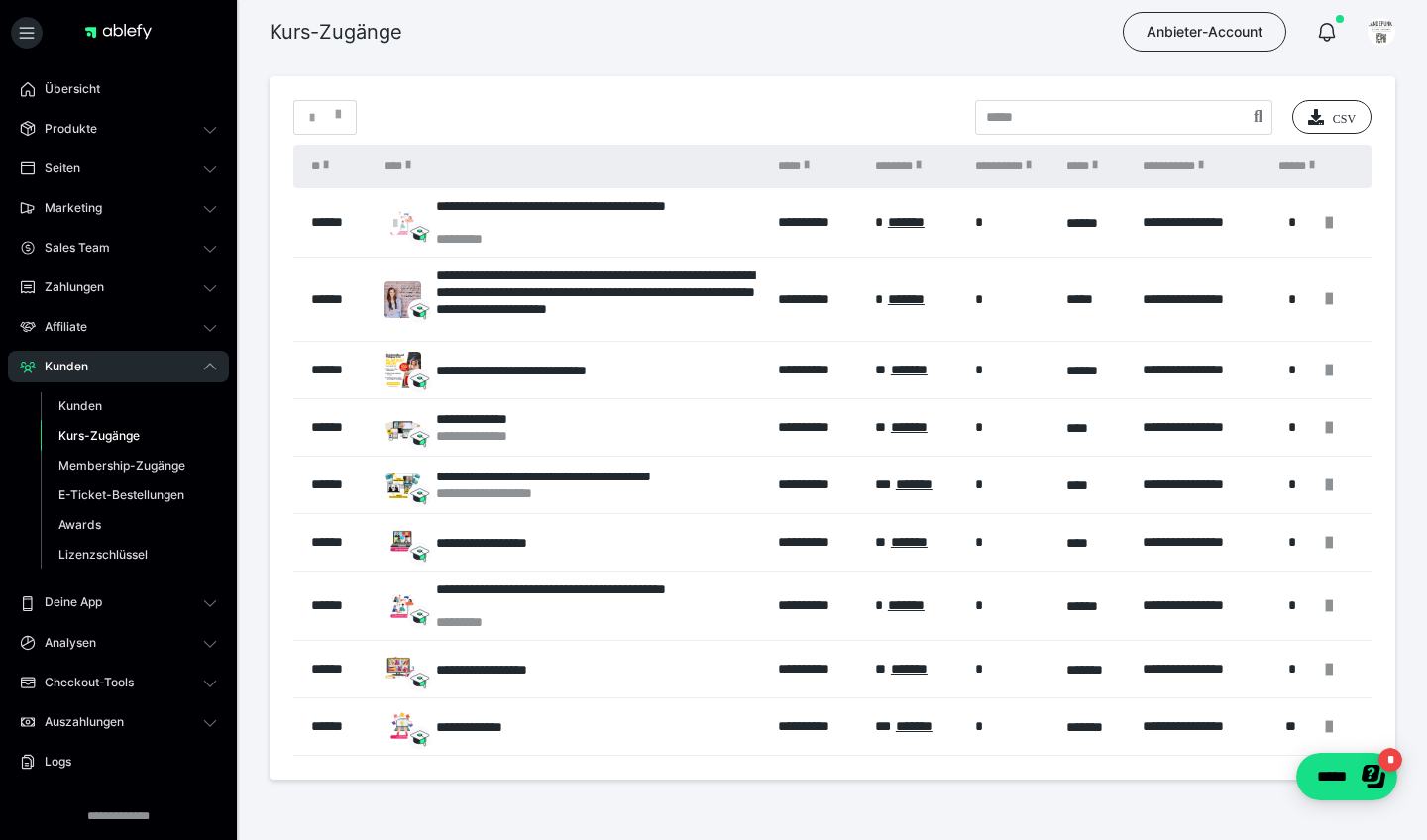 scroll, scrollTop: 48, scrollLeft: 0, axis: vertical 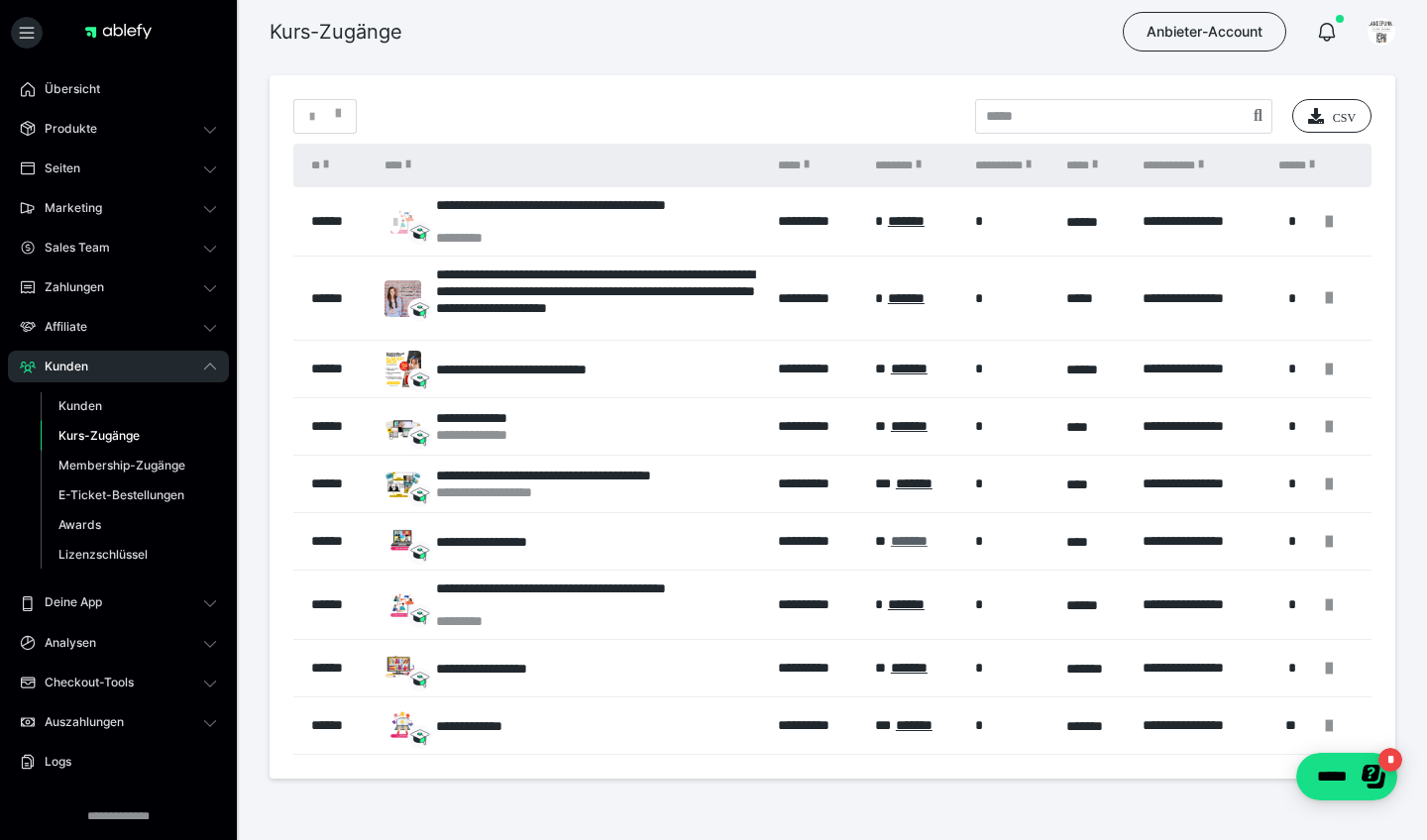 click on "*******" at bounding box center (909, 541) 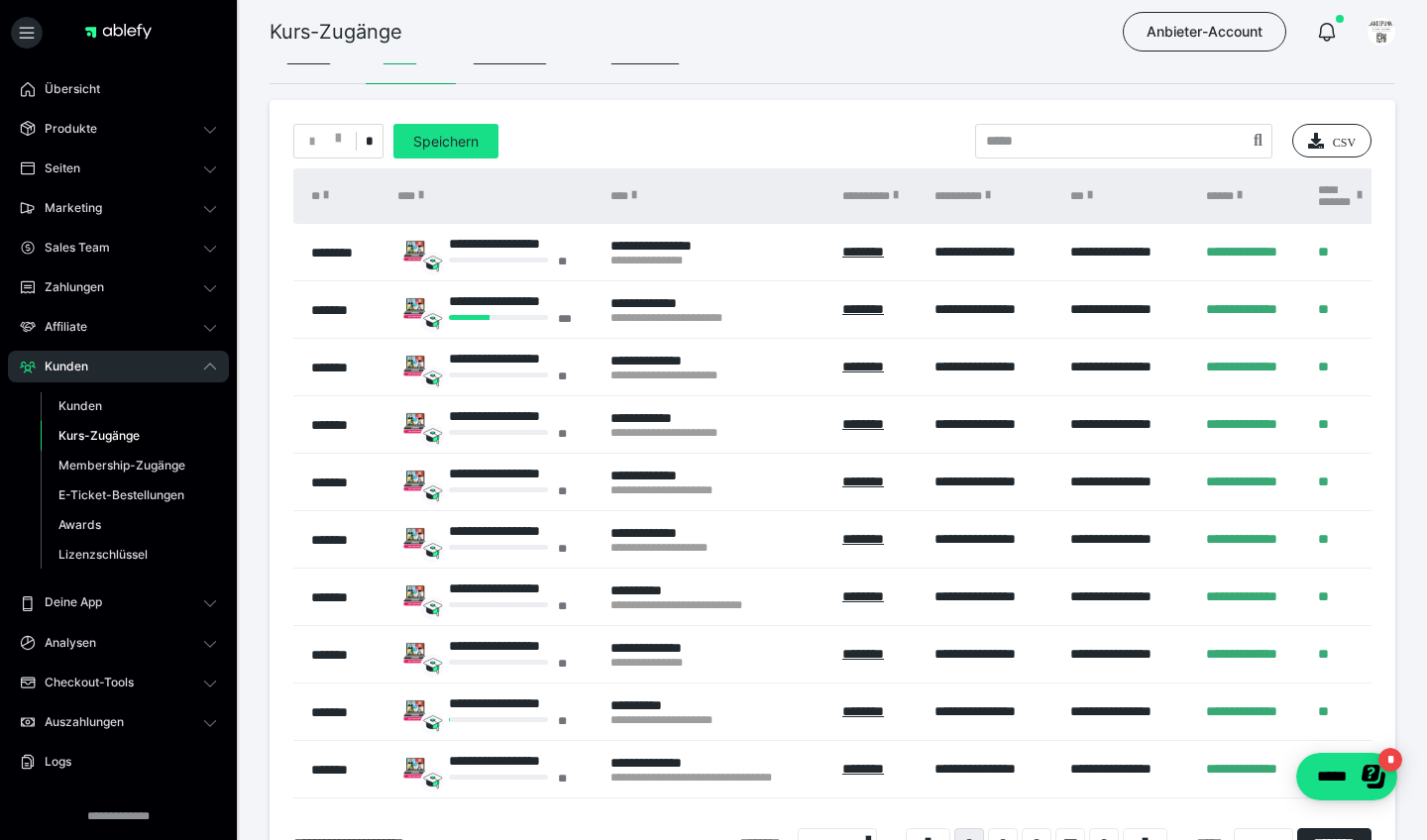 scroll, scrollTop: 27, scrollLeft: 0, axis: vertical 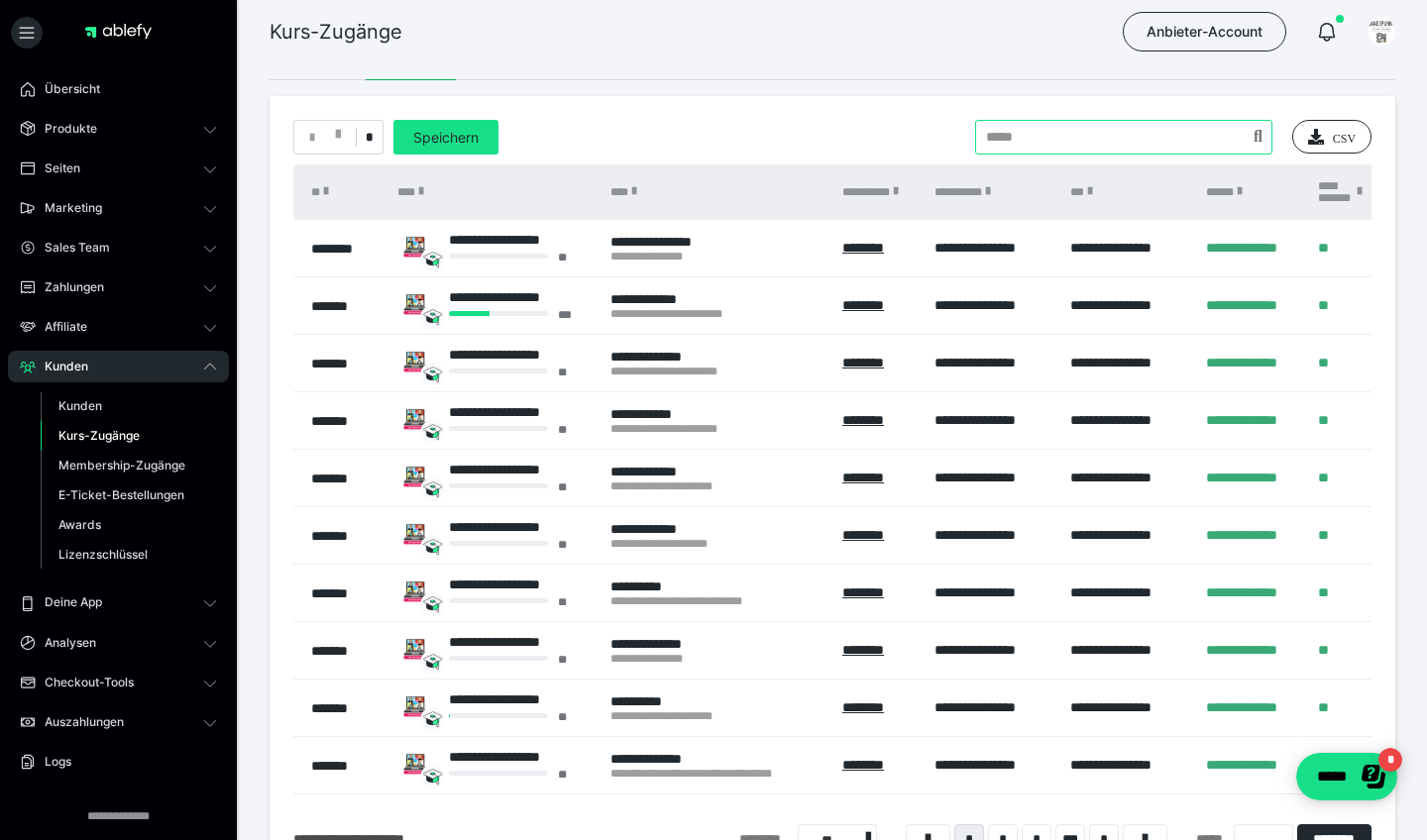 click at bounding box center [1124, 137] 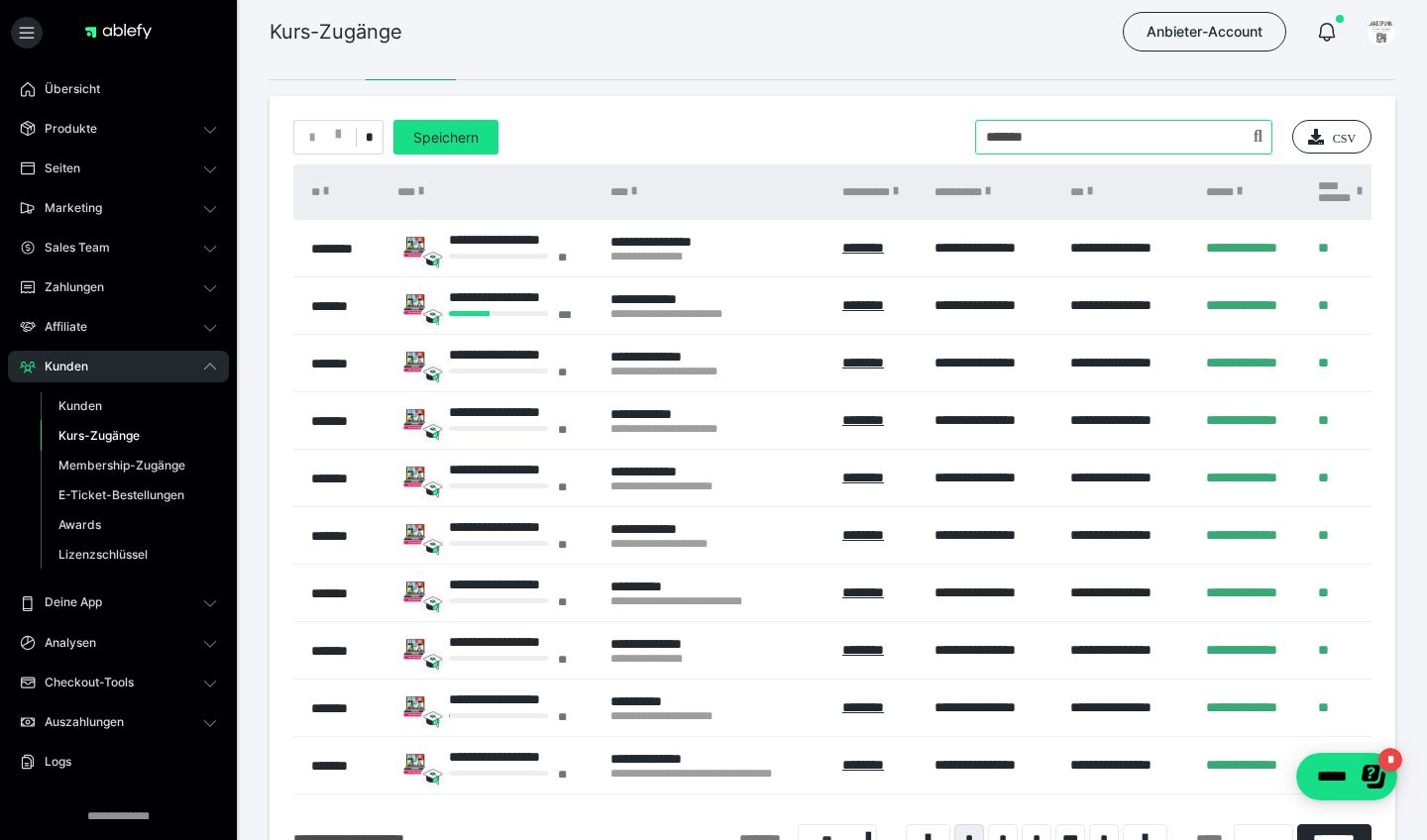 type on "*******" 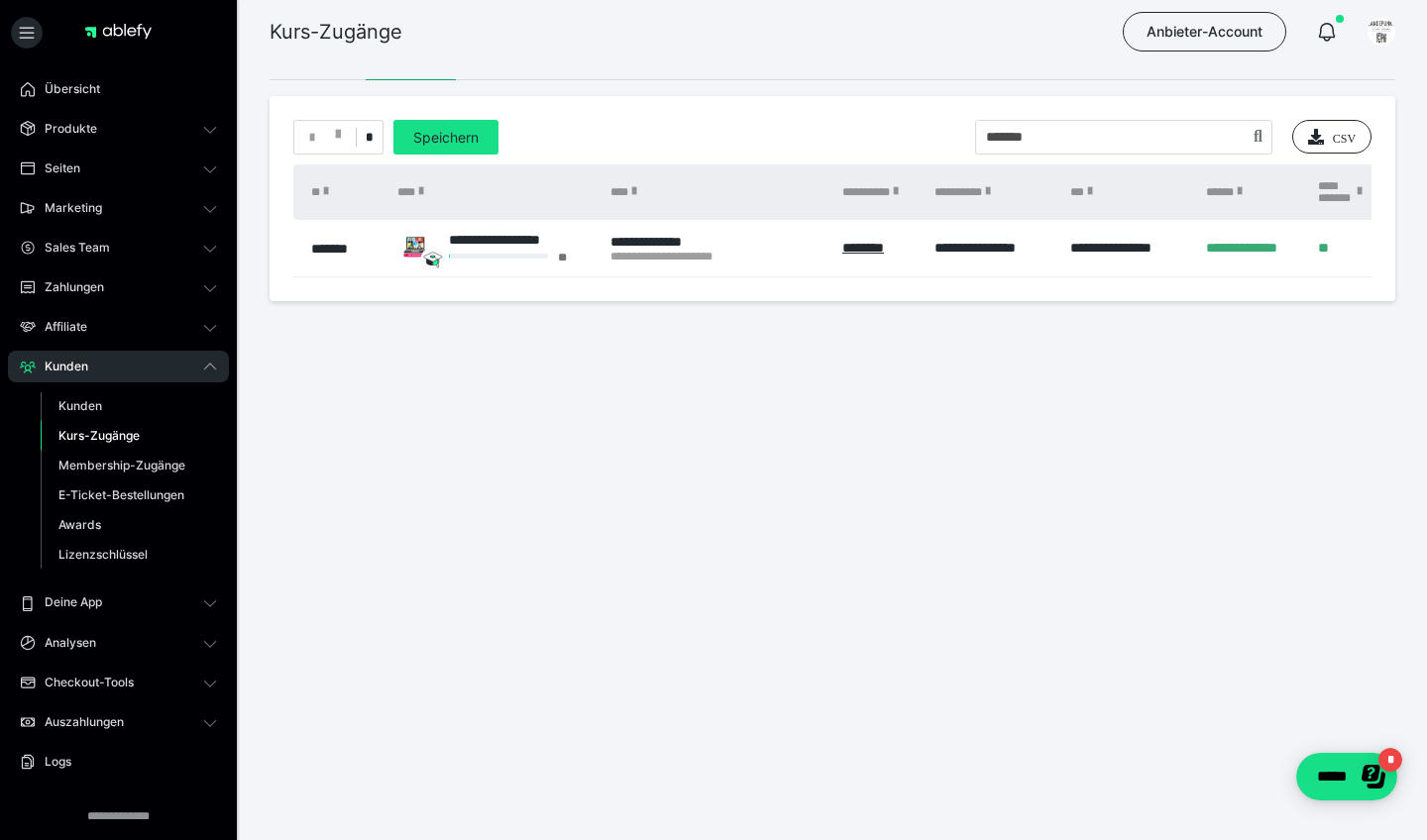 scroll, scrollTop: 0, scrollLeft: 0, axis: both 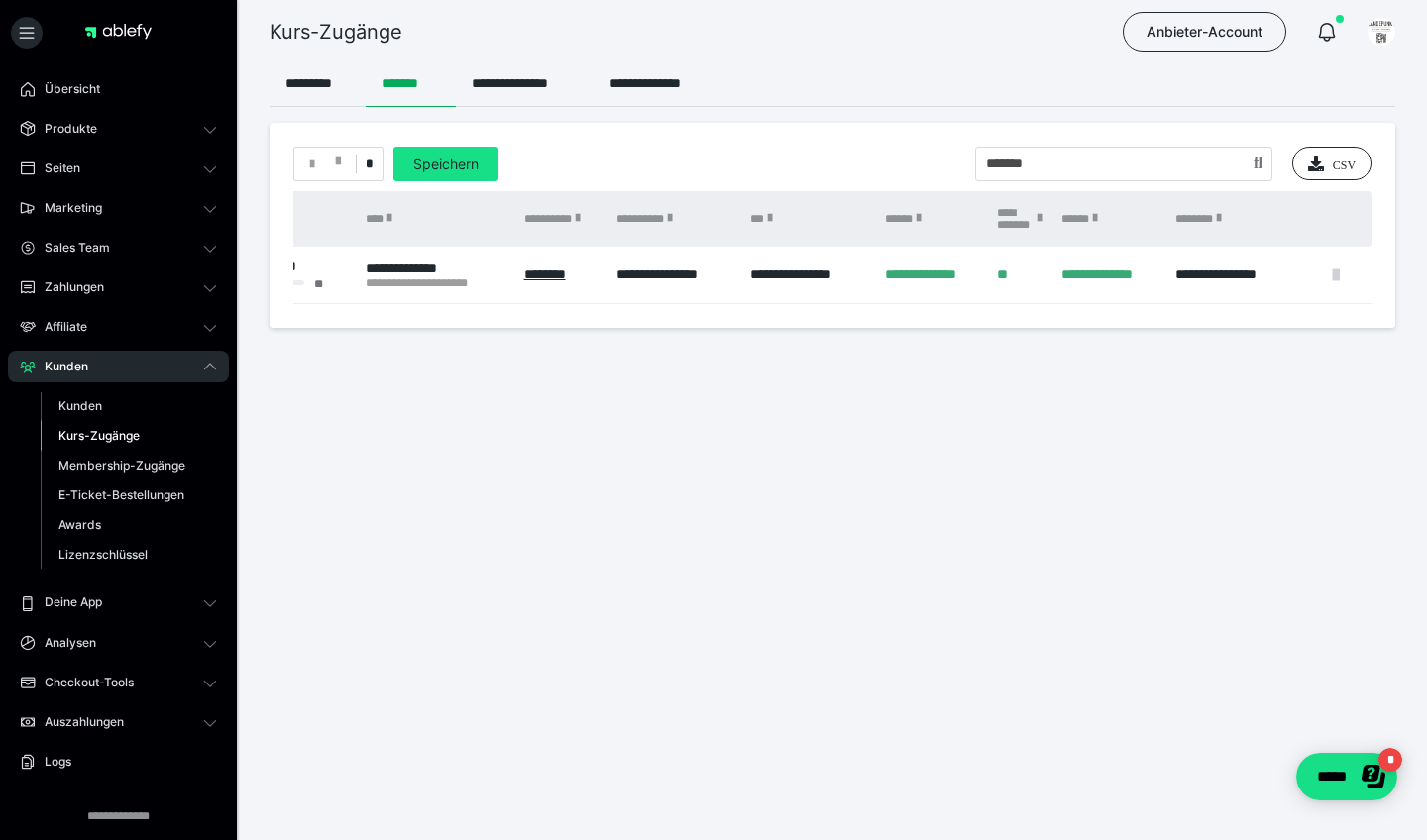 click at bounding box center (1336, 275) 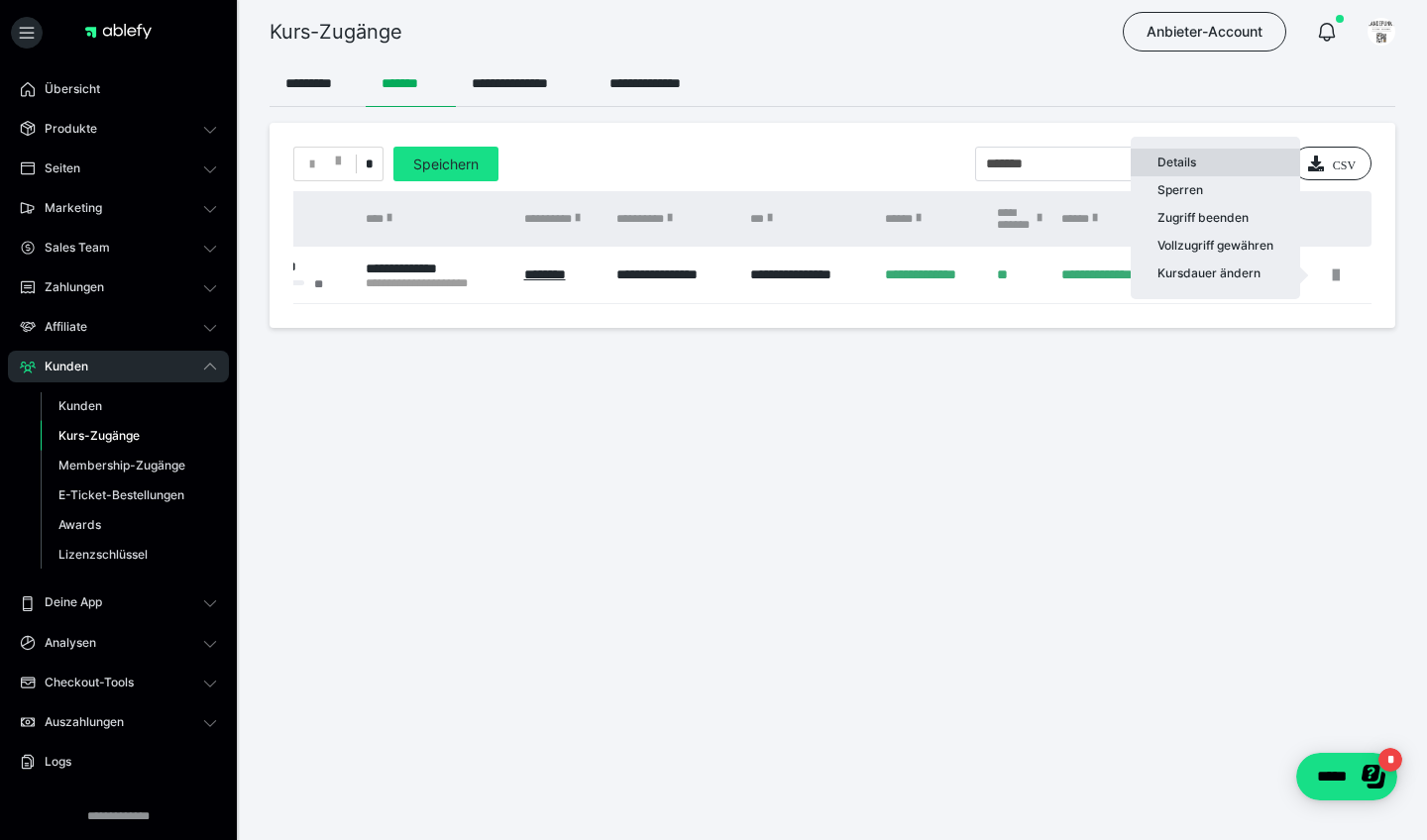 click on "Details" at bounding box center [1215, 162] 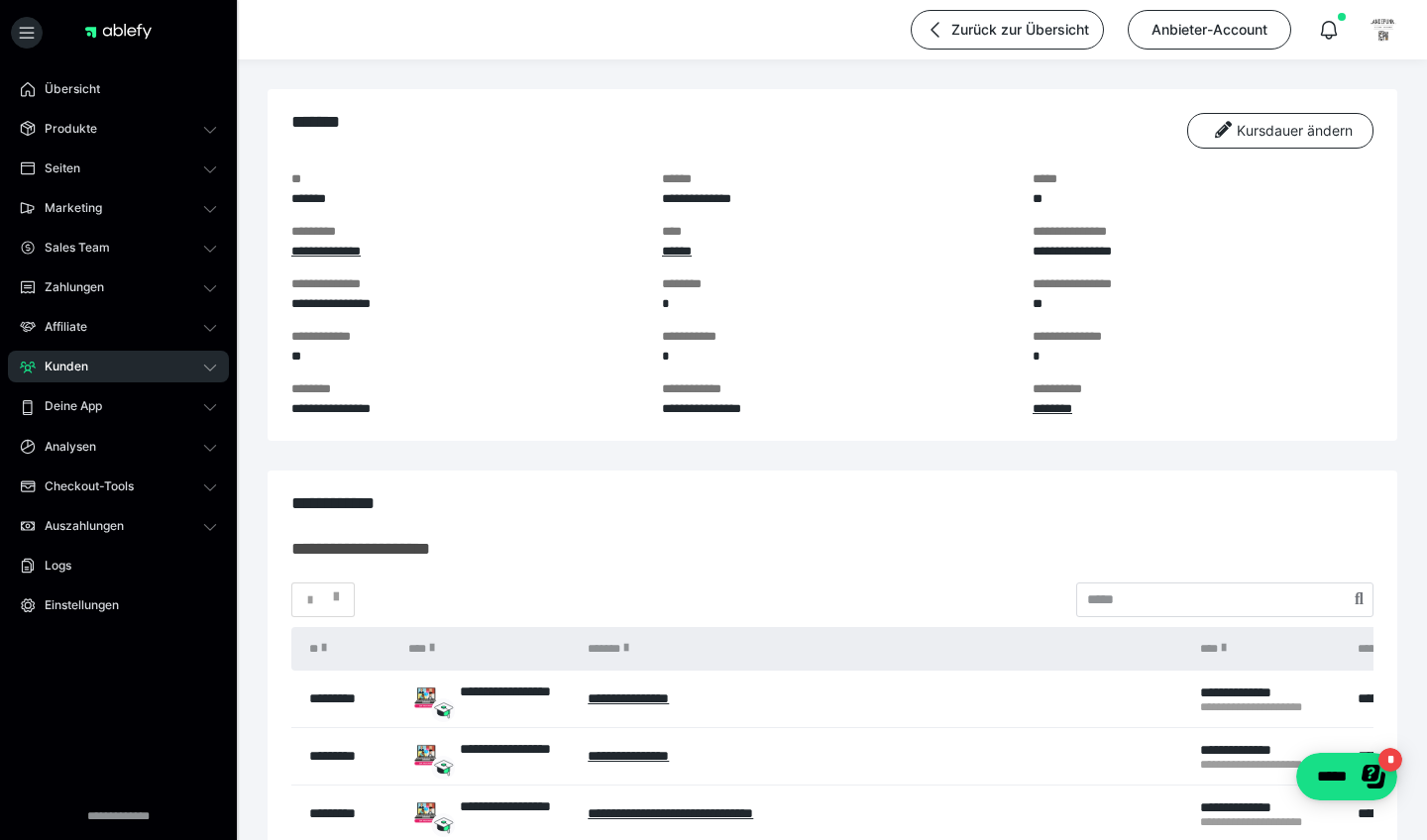 scroll, scrollTop: 0, scrollLeft: 0, axis: both 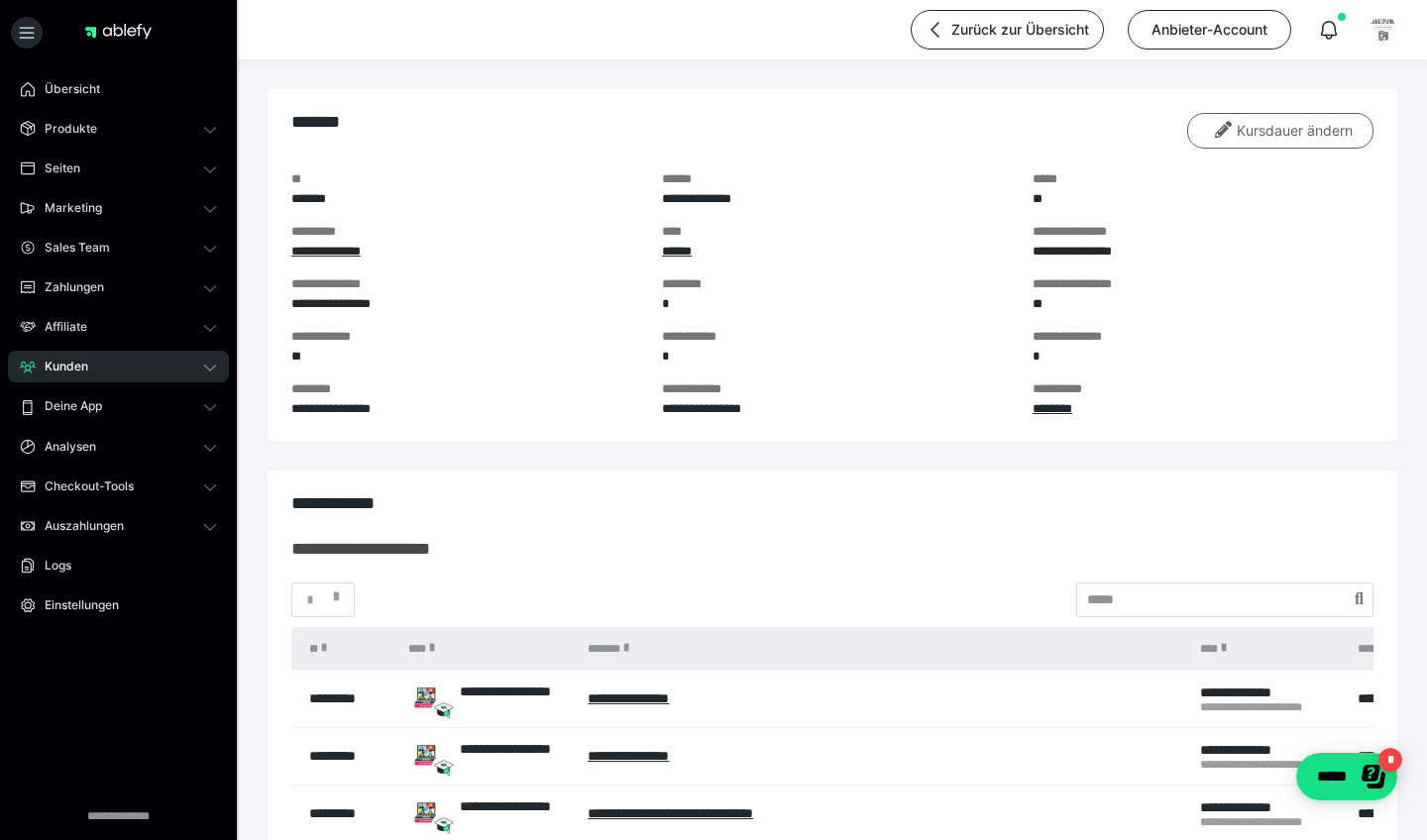 click on "Kursdauer ändern" at bounding box center (1280, 131) 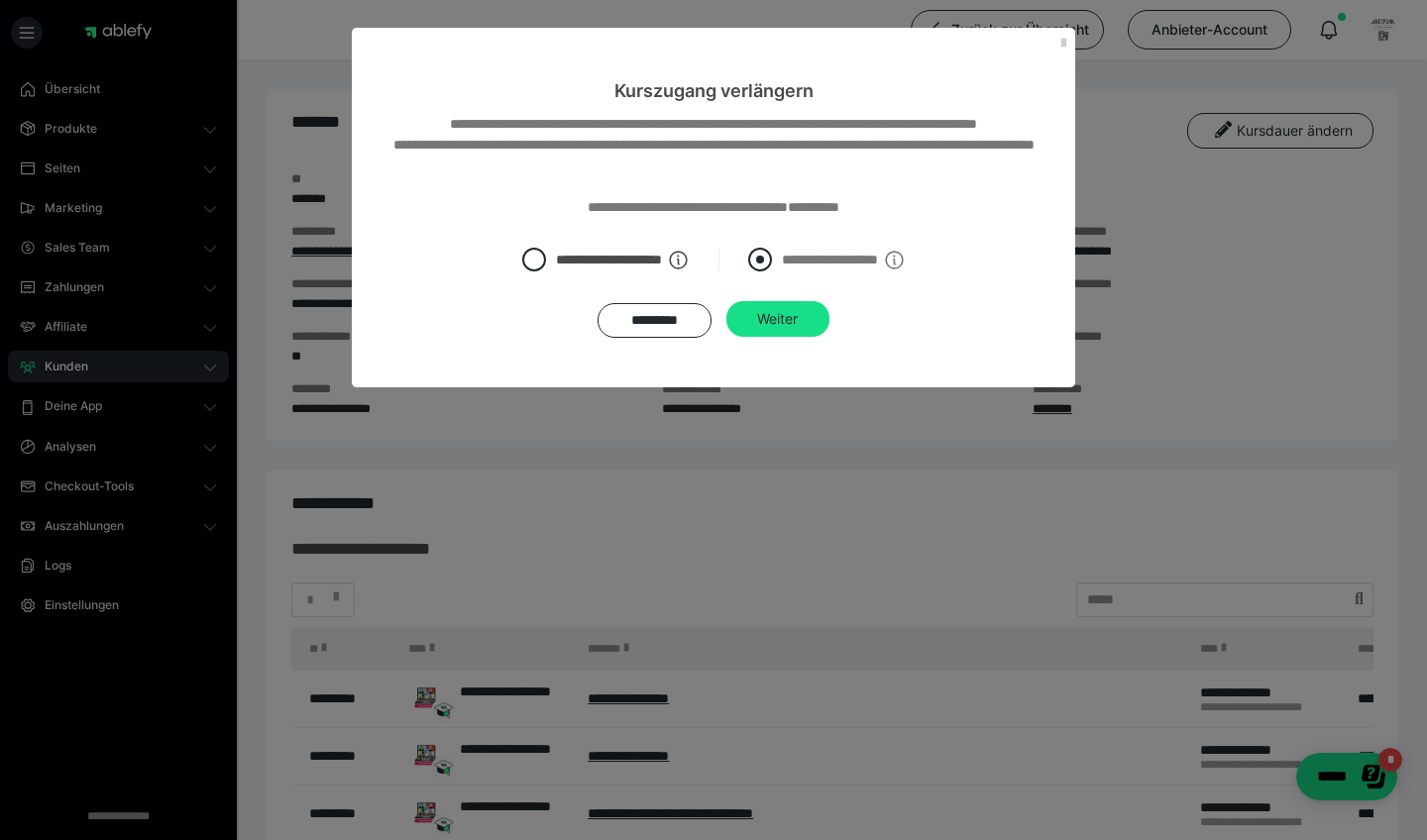 click at bounding box center [760, 260] 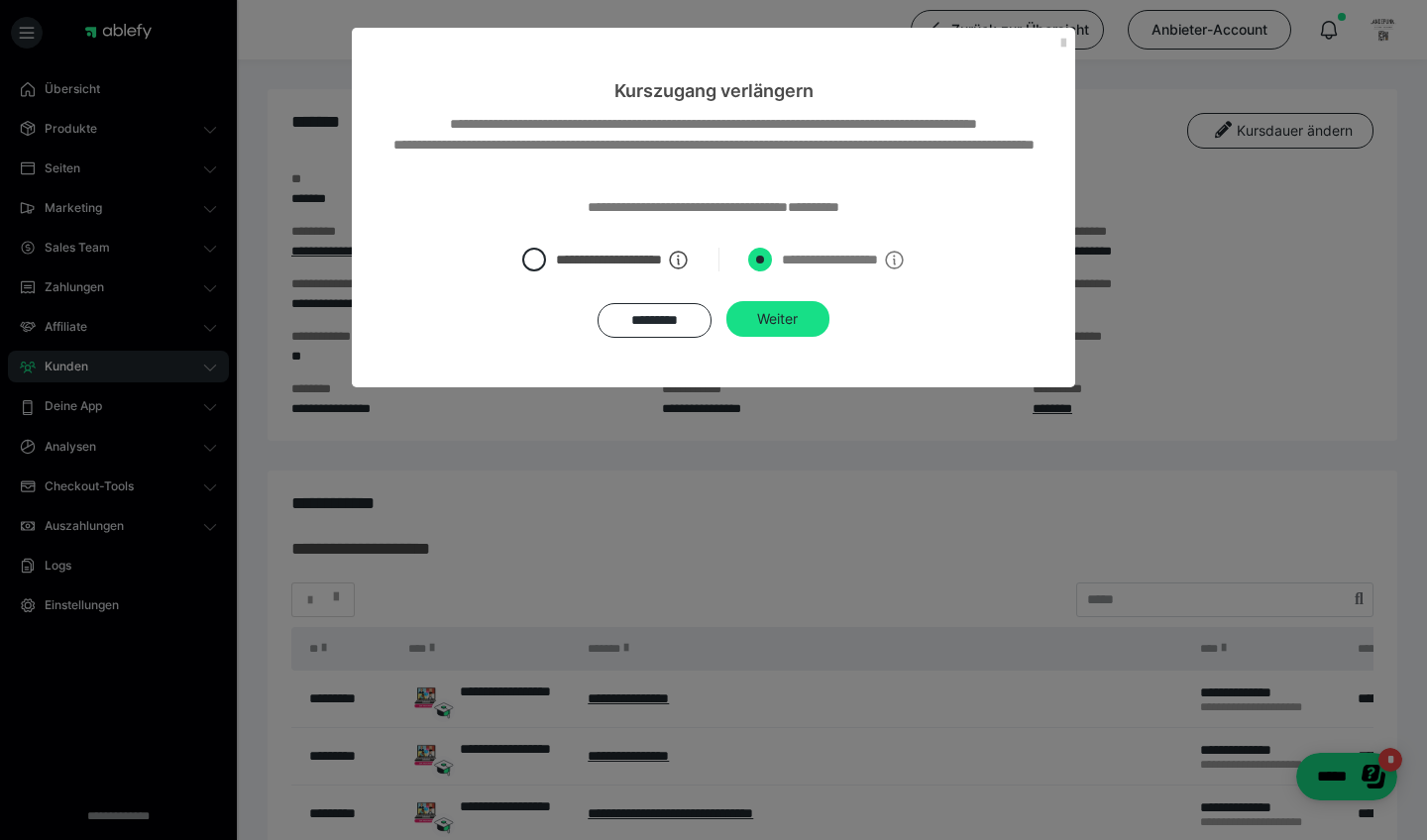 radio on "****" 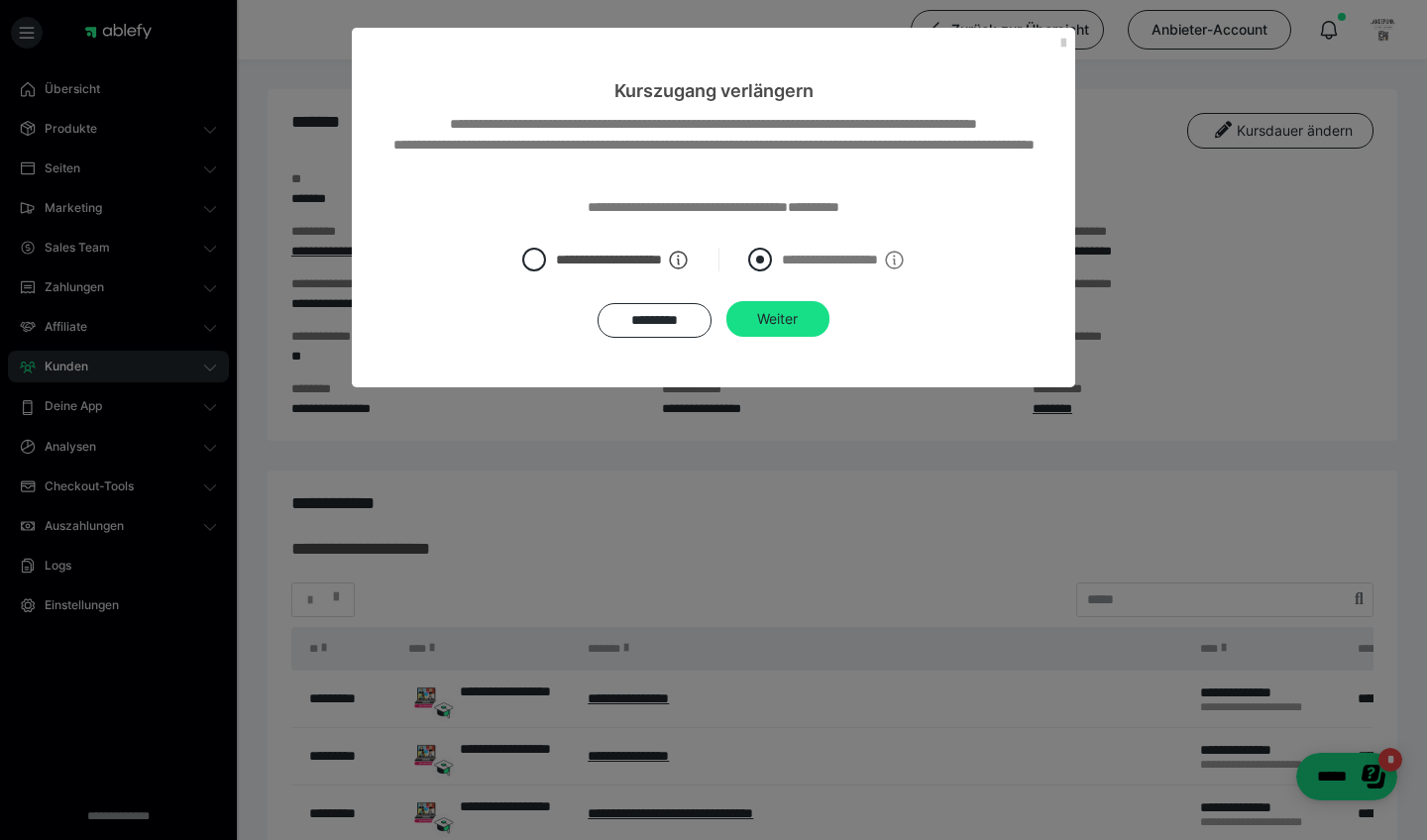 radio on "*****" 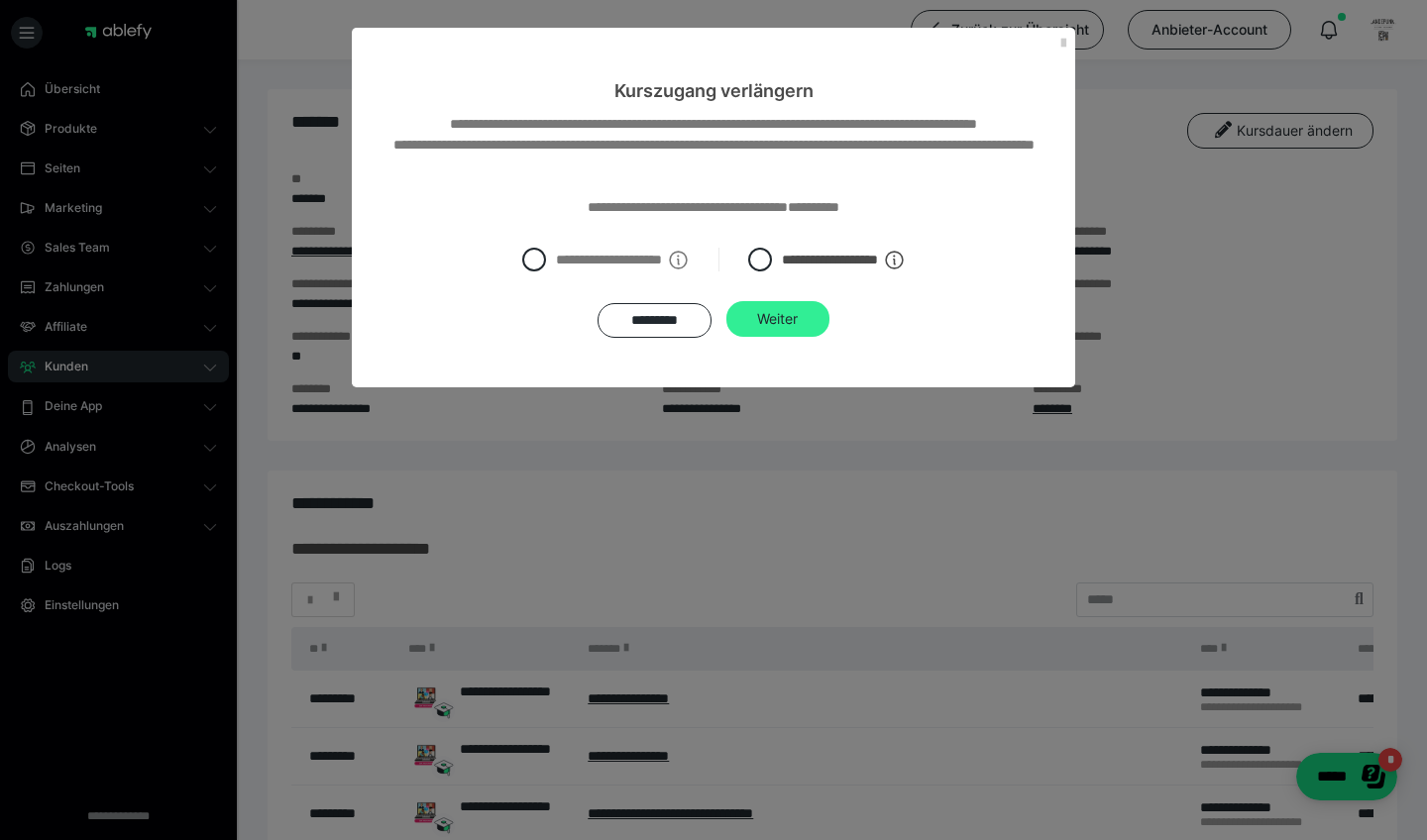 click on "Weiter" at bounding box center [778, 319] 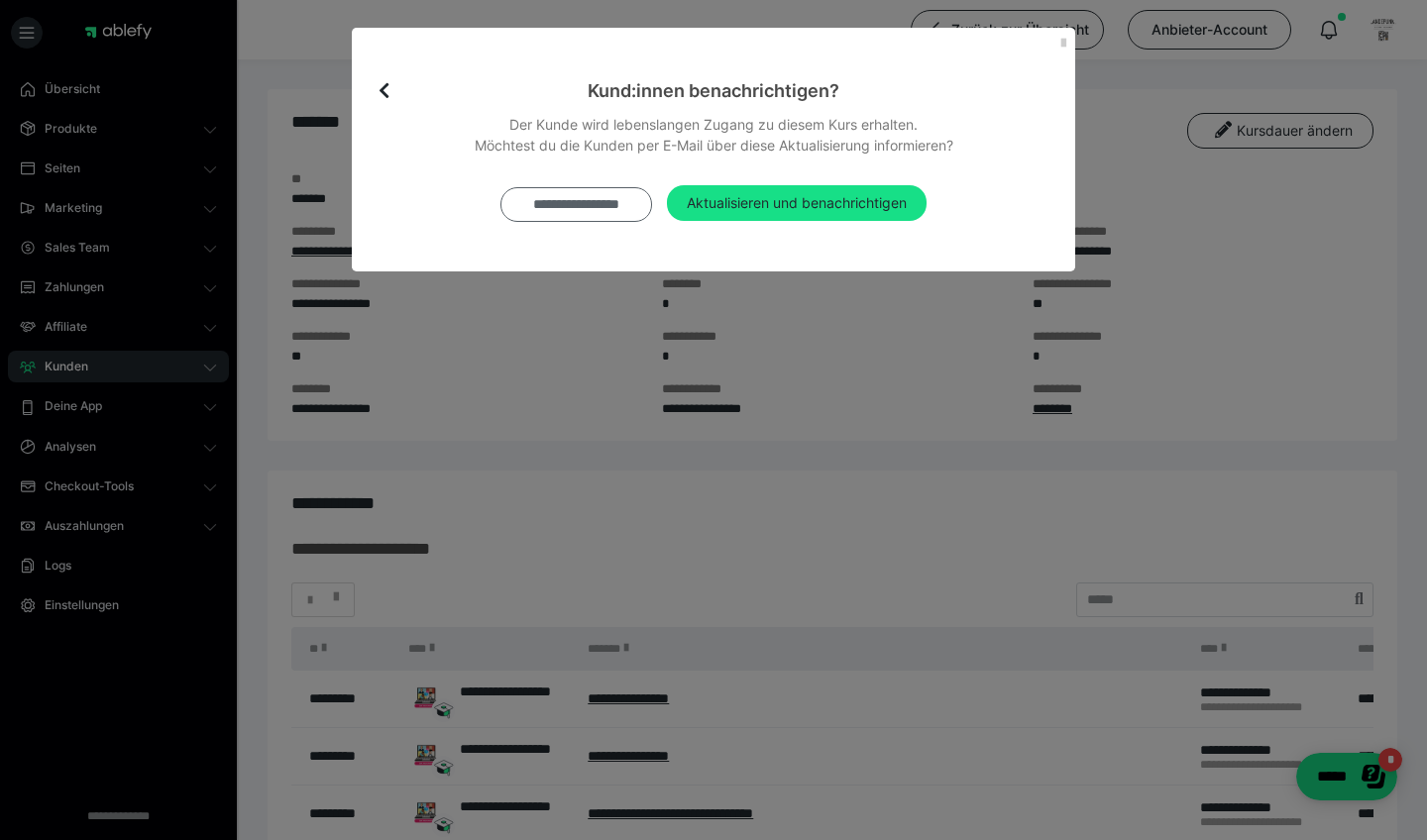 click on "**********" at bounding box center (576, 204) 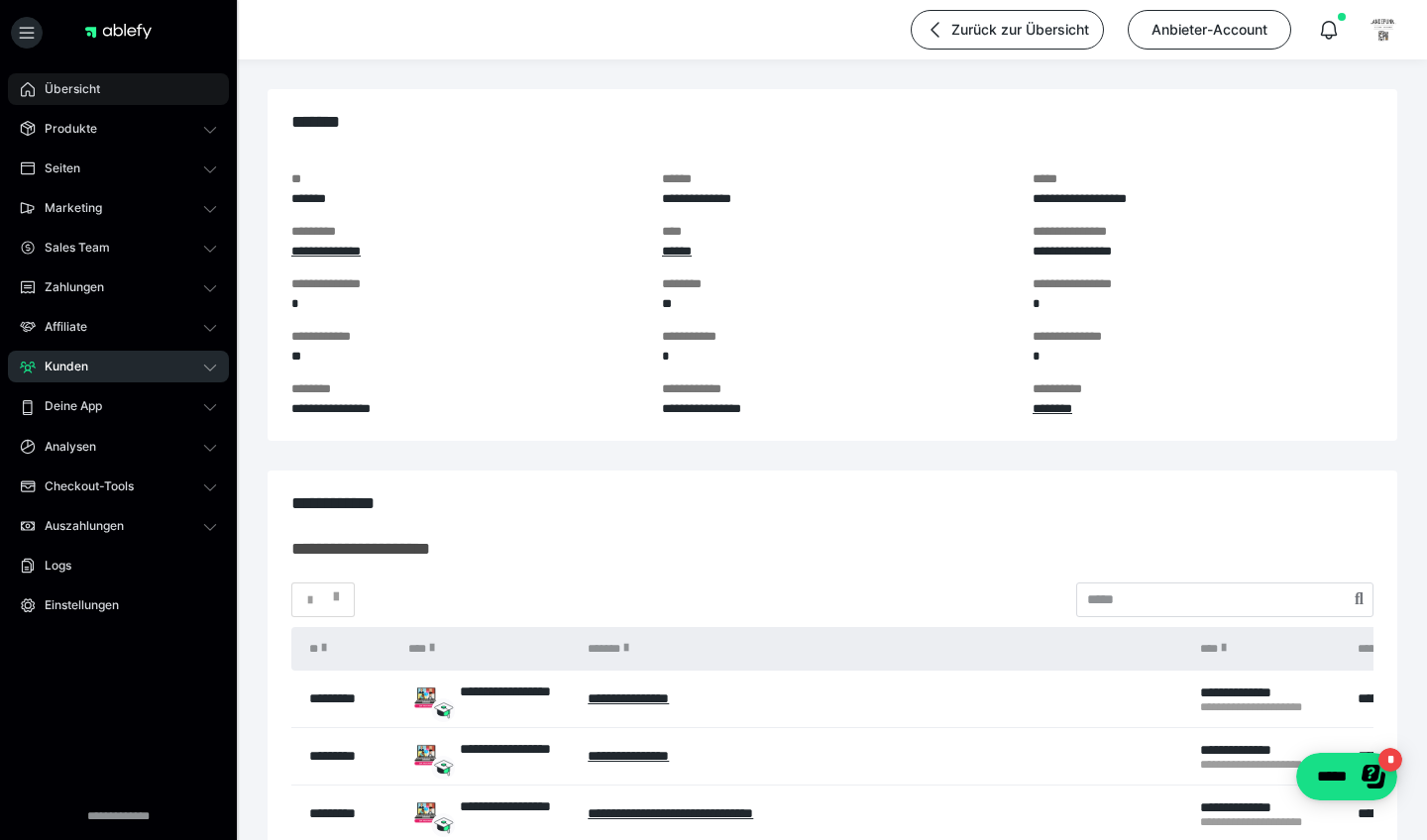 click on "Übersicht" at bounding box center [118, 89] 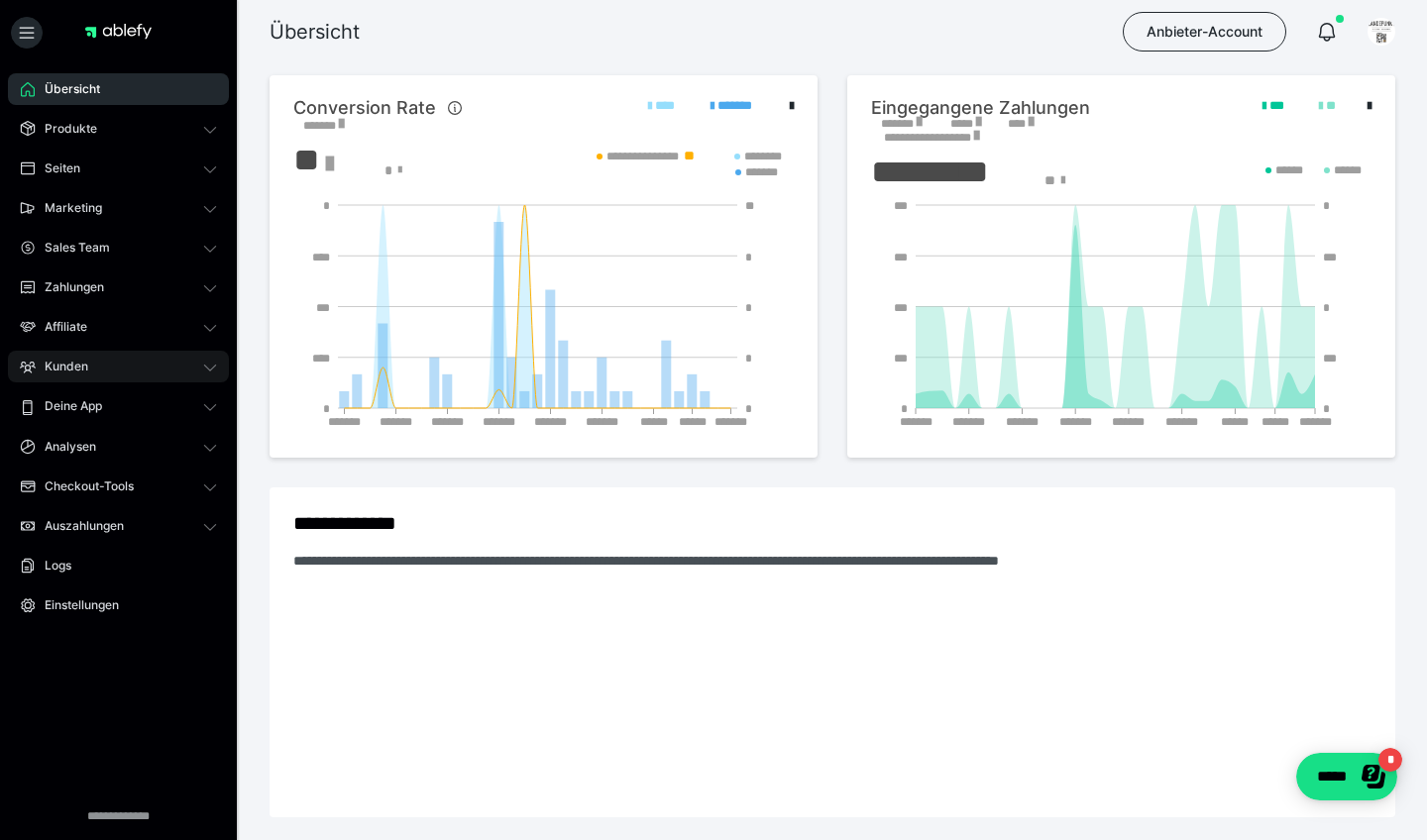 click on "Kunden" at bounding box center (118, 367) 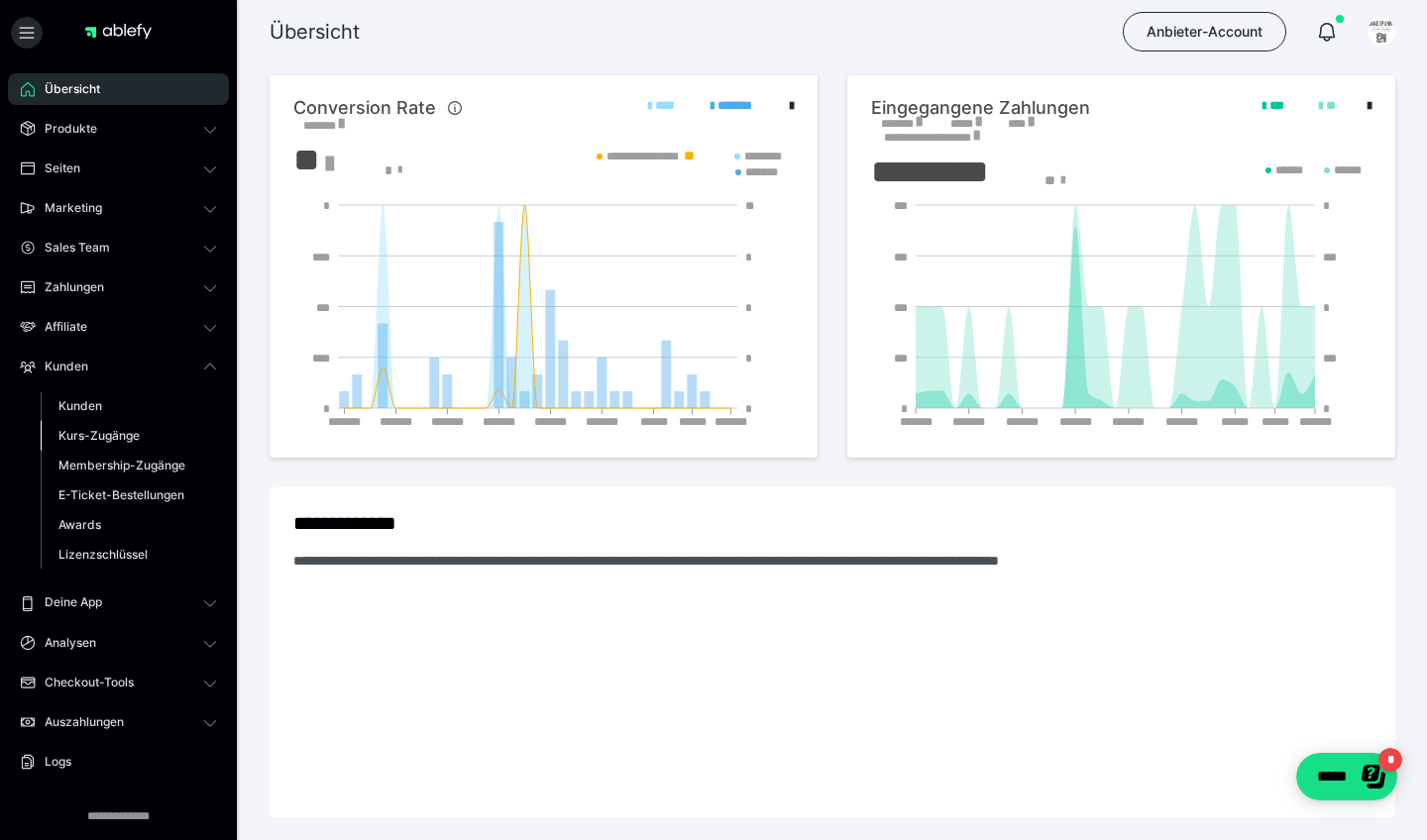 click on "Kurs-Zugänge" at bounding box center (99, 435) 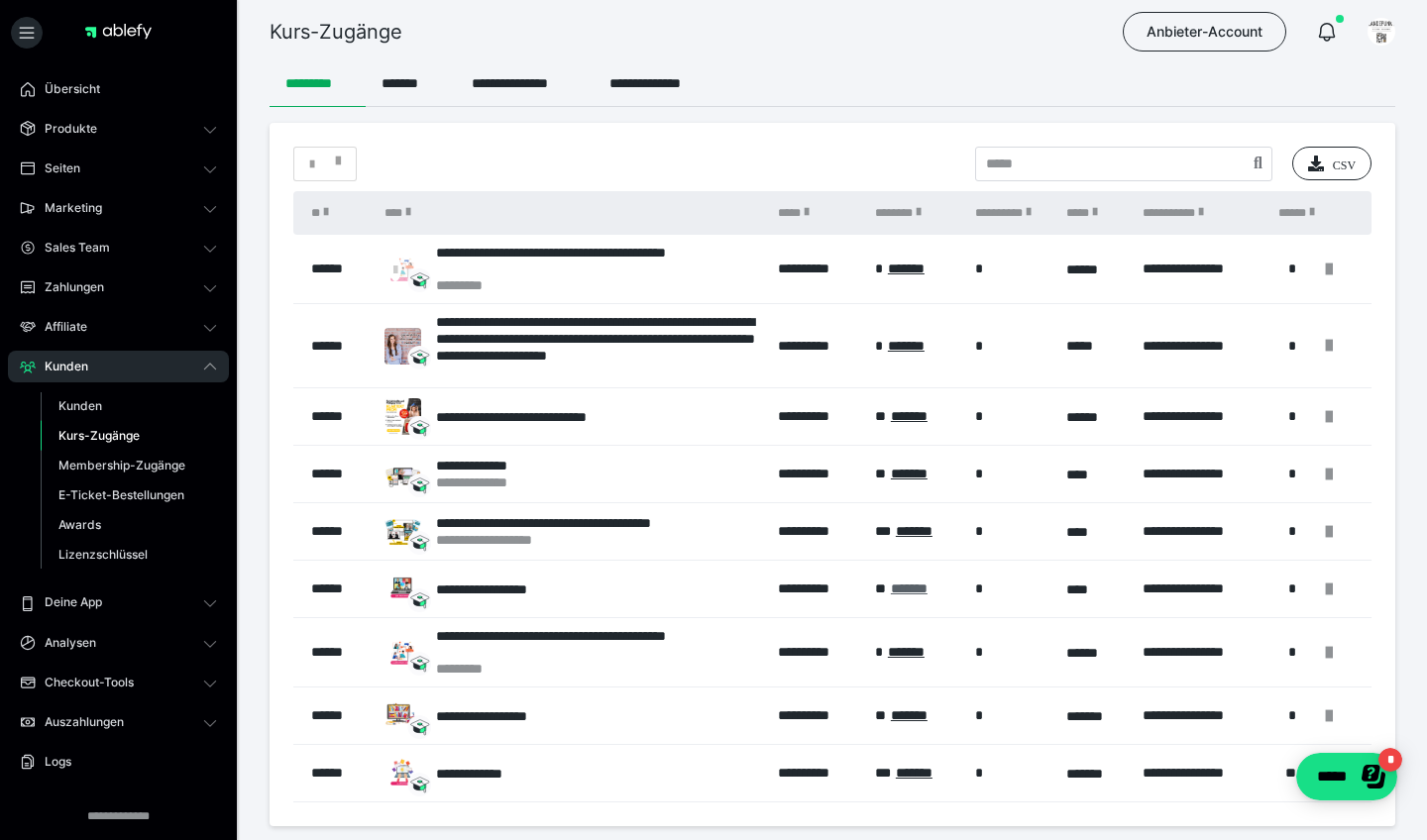 click on "*******" at bounding box center [909, 588] 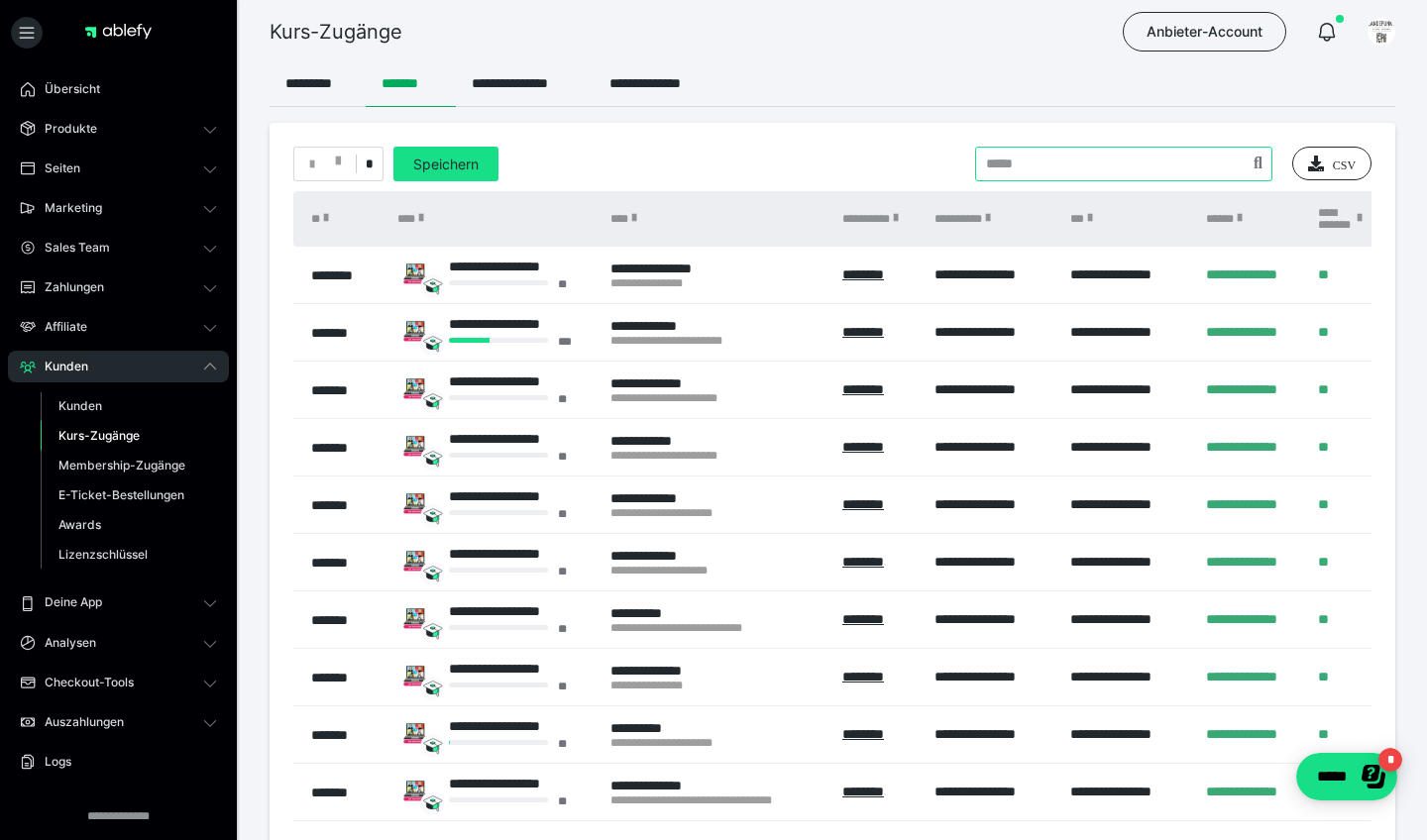 click at bounding box center [1124, 163] 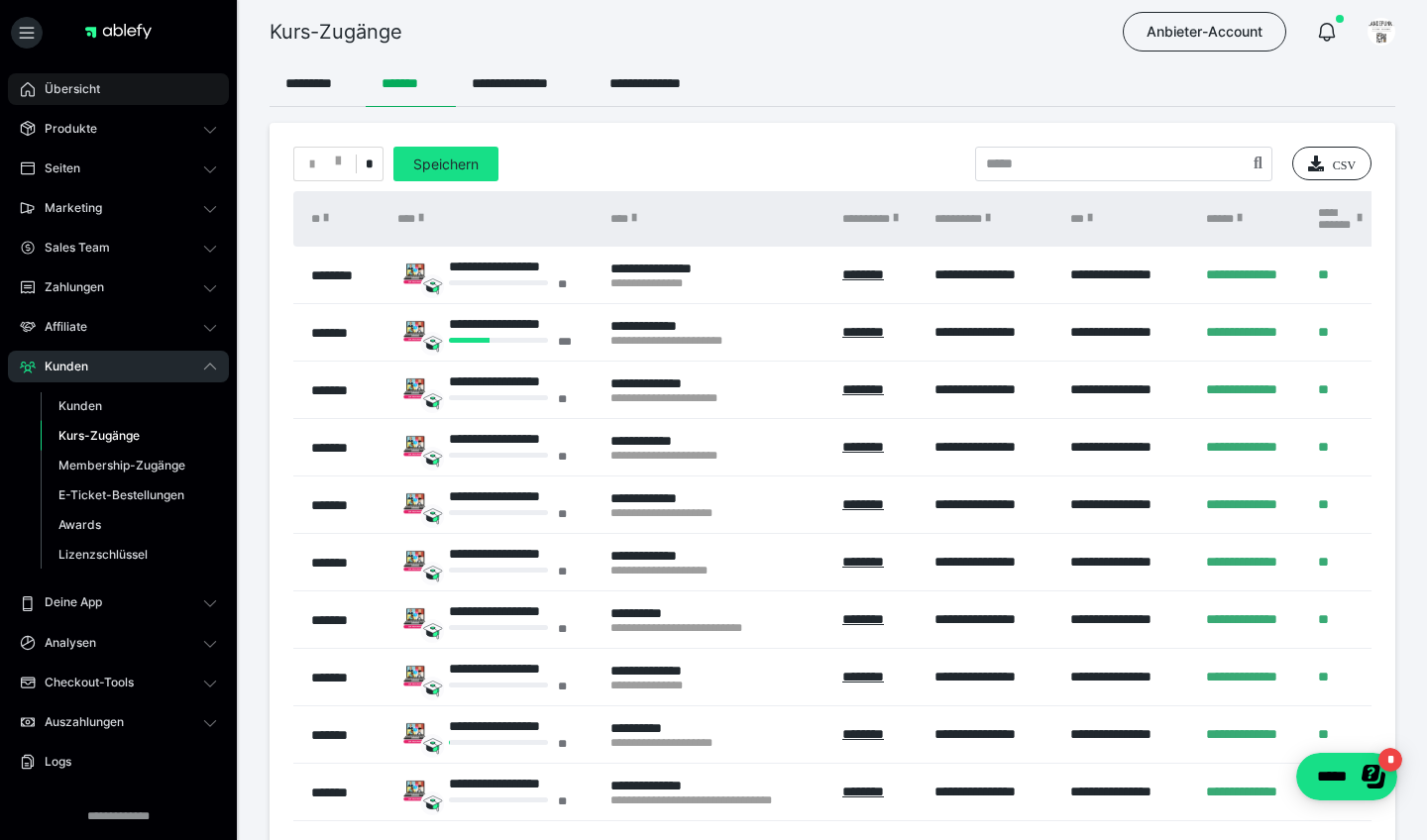 click on "Übersicht" at bounding box center [118, 89] 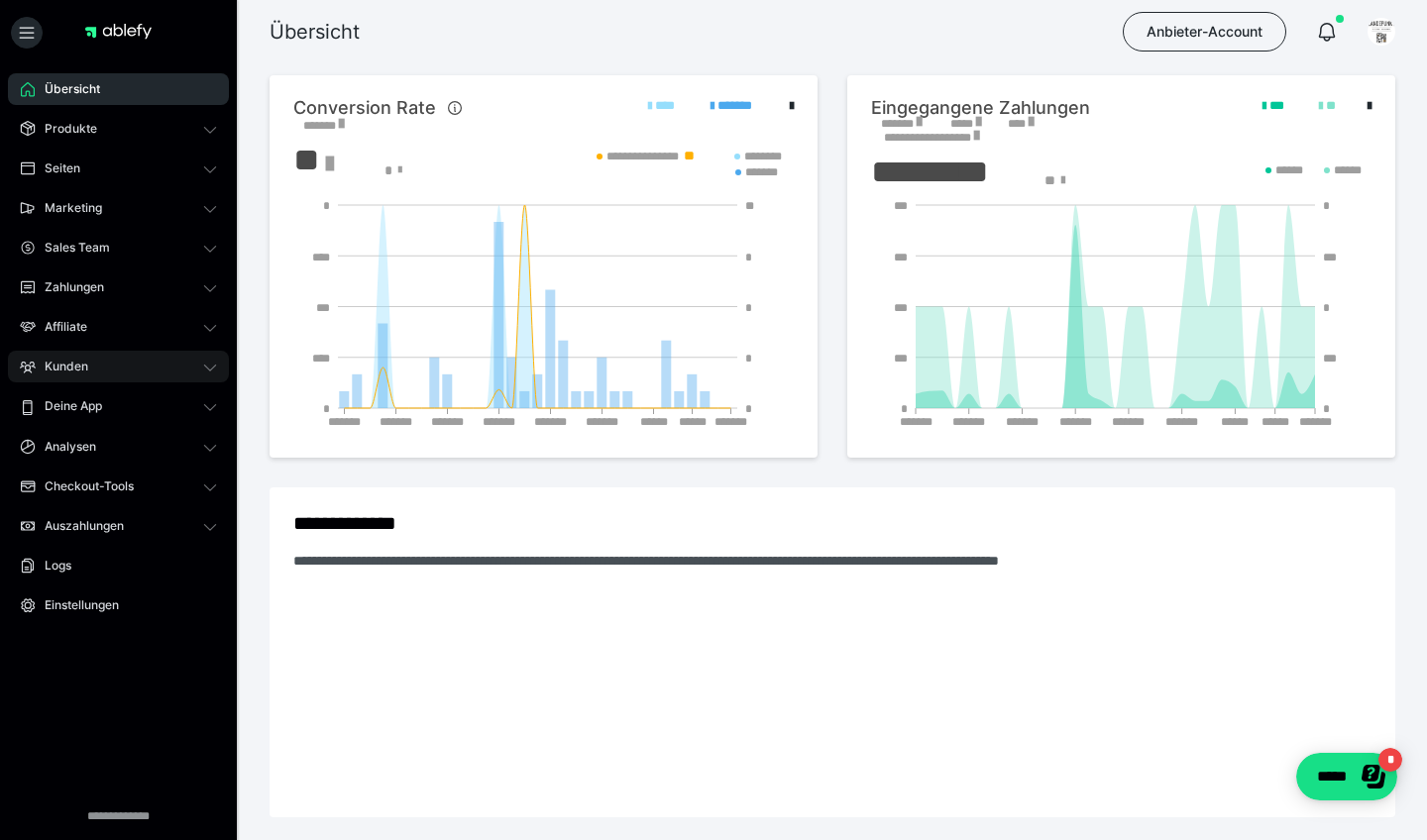 click on "Kunden" at bounding box center (118, 367) 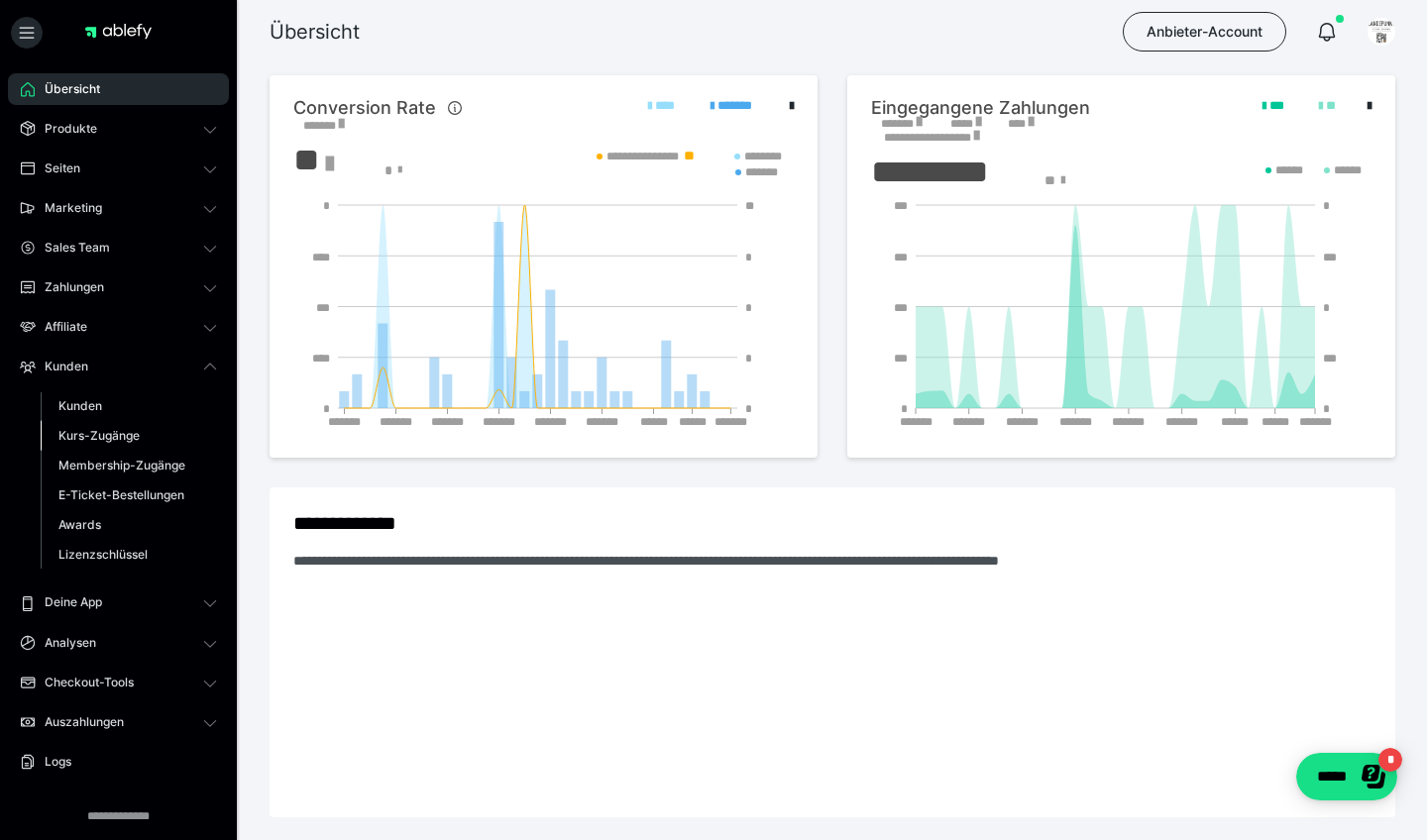 click on "Kurs-Zugänge" at bounding box center (99, 435) 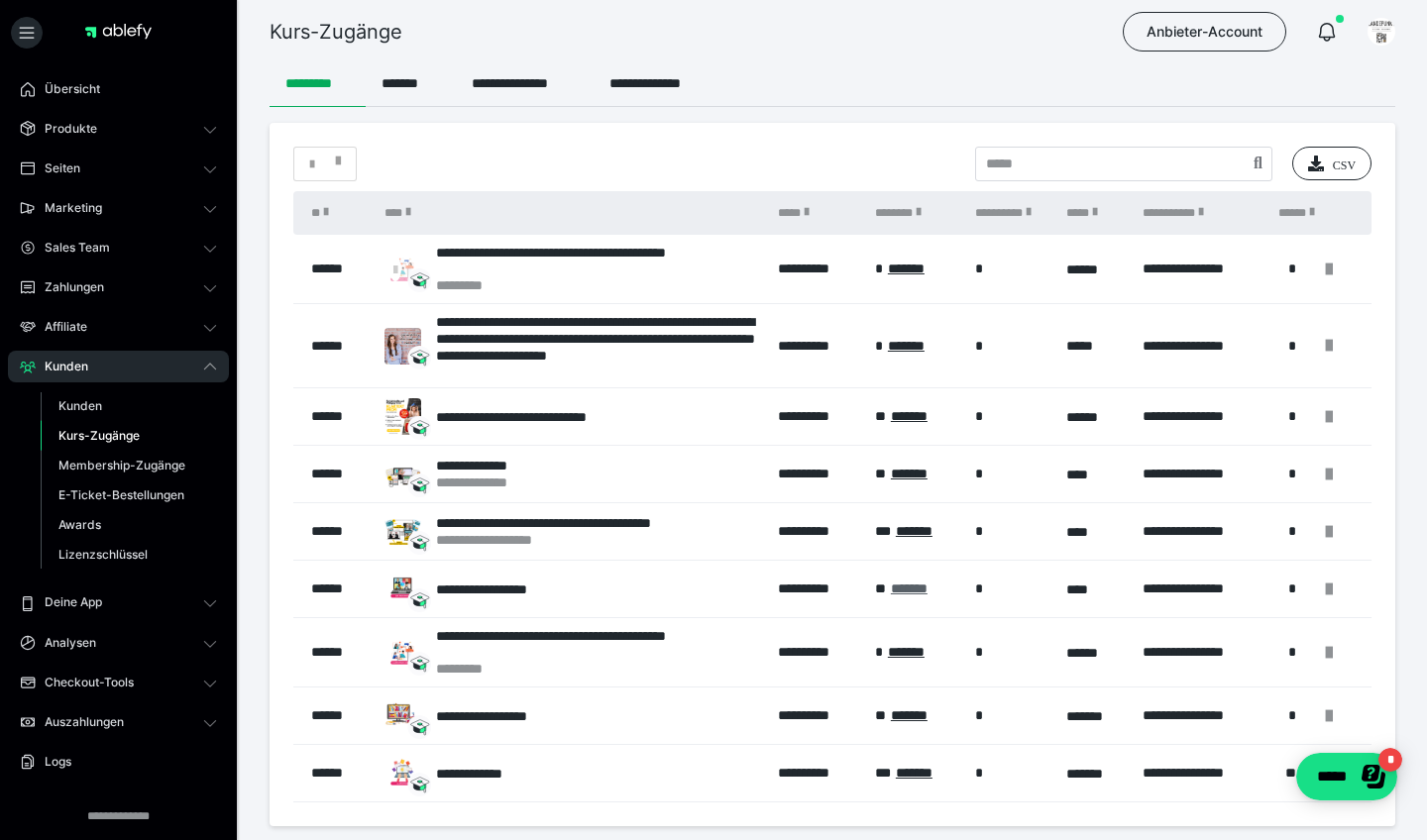 click on "*******" at bounding box center [909, 588] 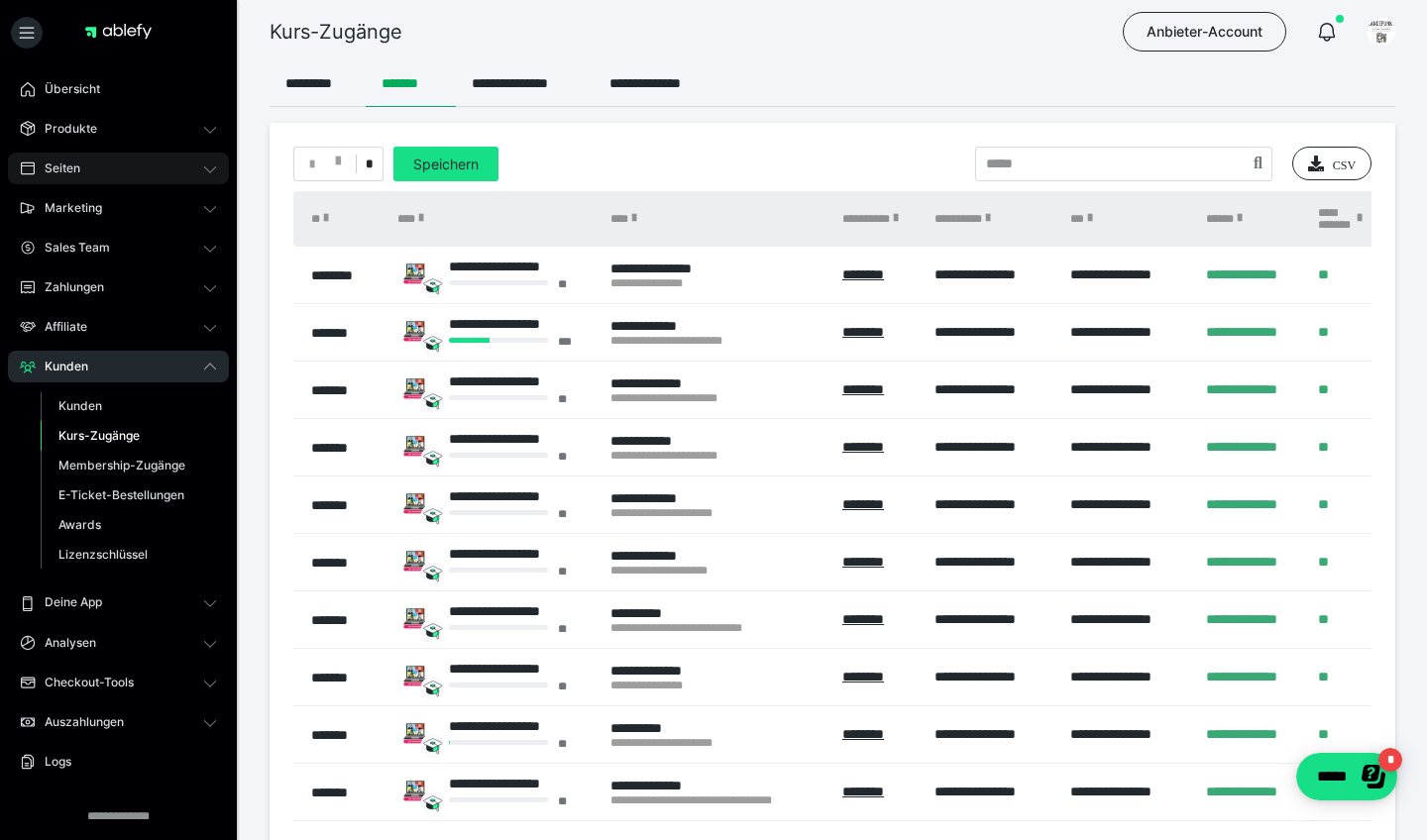 scroll, scrollTop: 0, scrollLeft: 0, axis: both 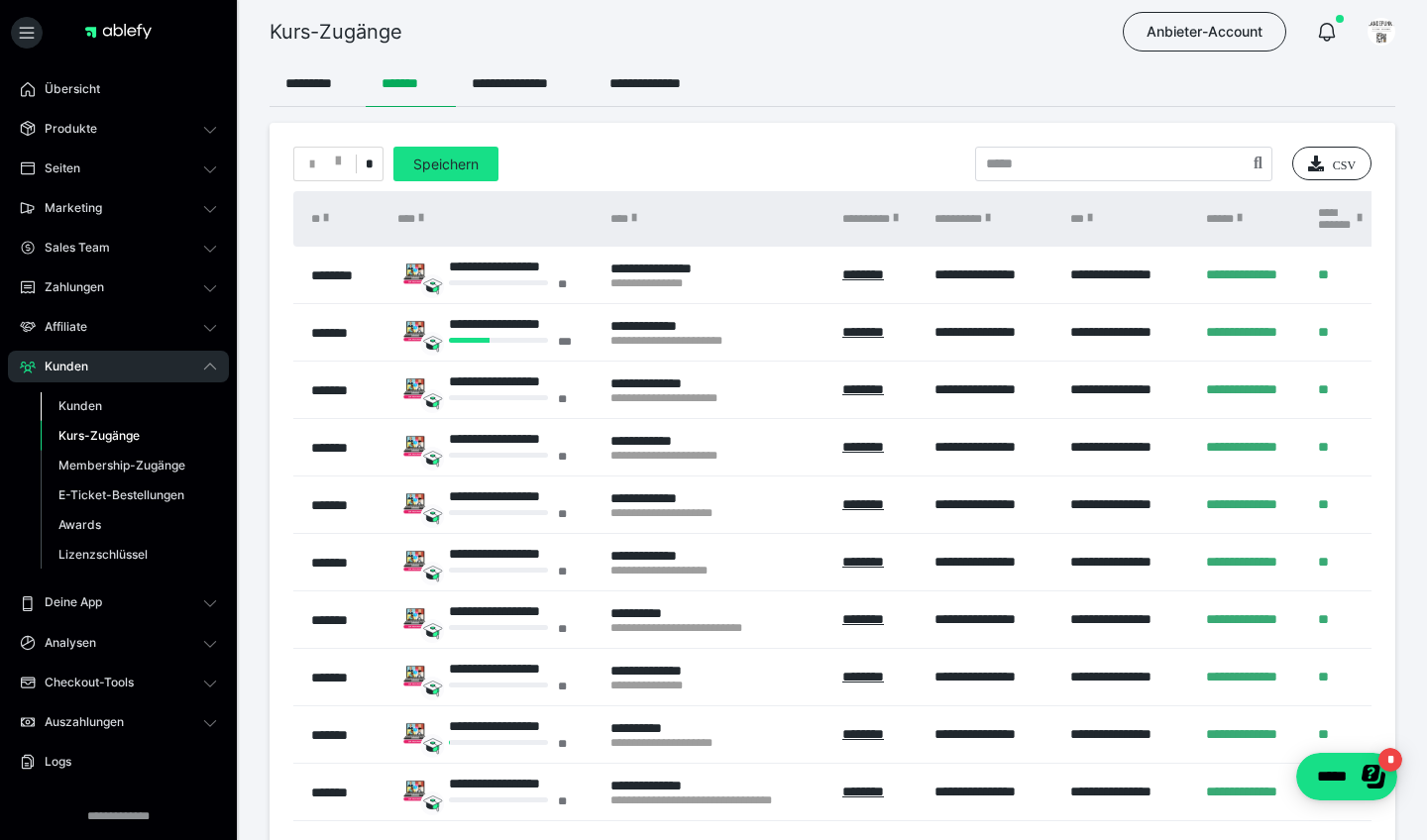 click on "Kunden" at bounding box center [80, 405] 